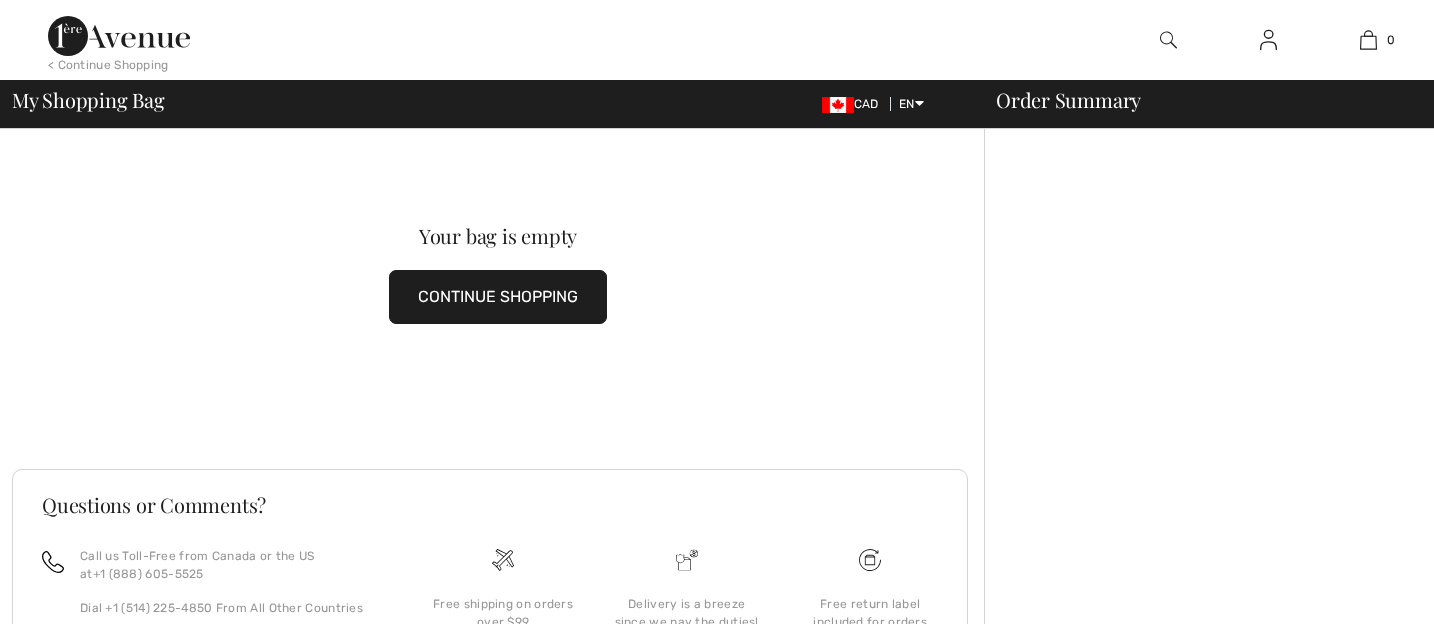 scroll, scrollTop: 0, scrollLeft: 0, axis: both 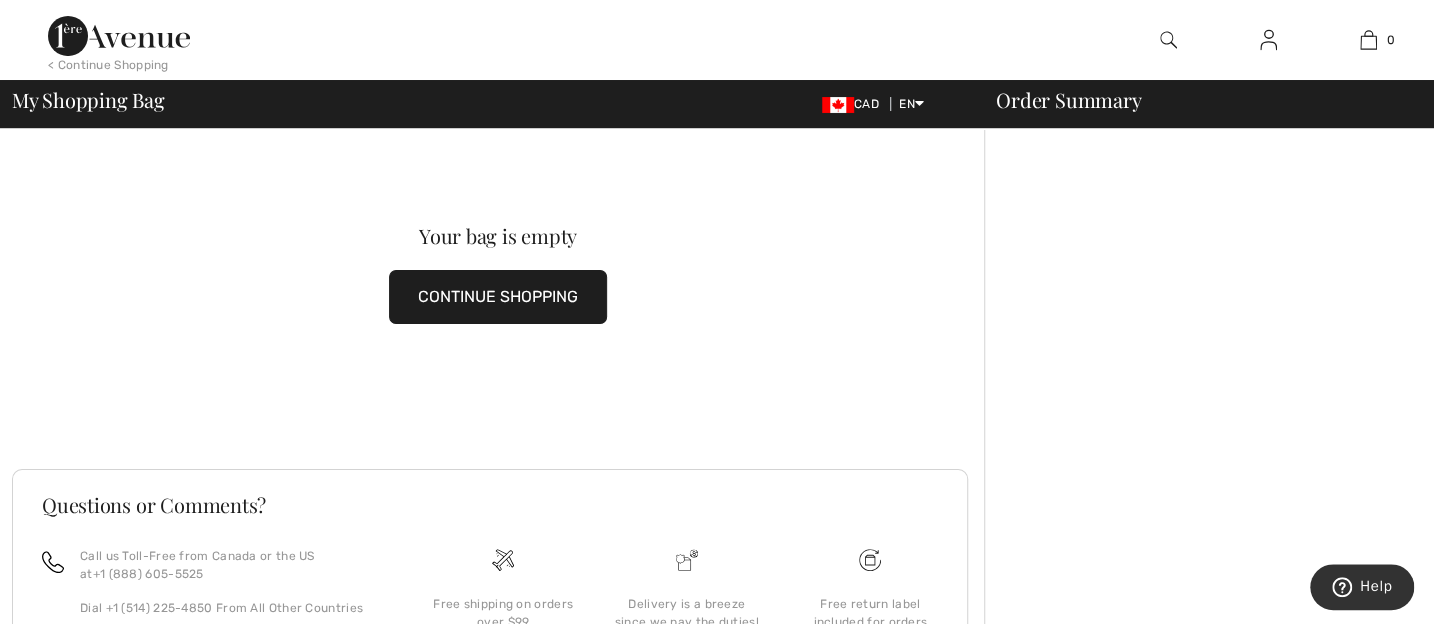 drag, startPoint x: 412, startPoint y: 66, endPoint x: 430, endPoint y: 69, distance: 18.248287 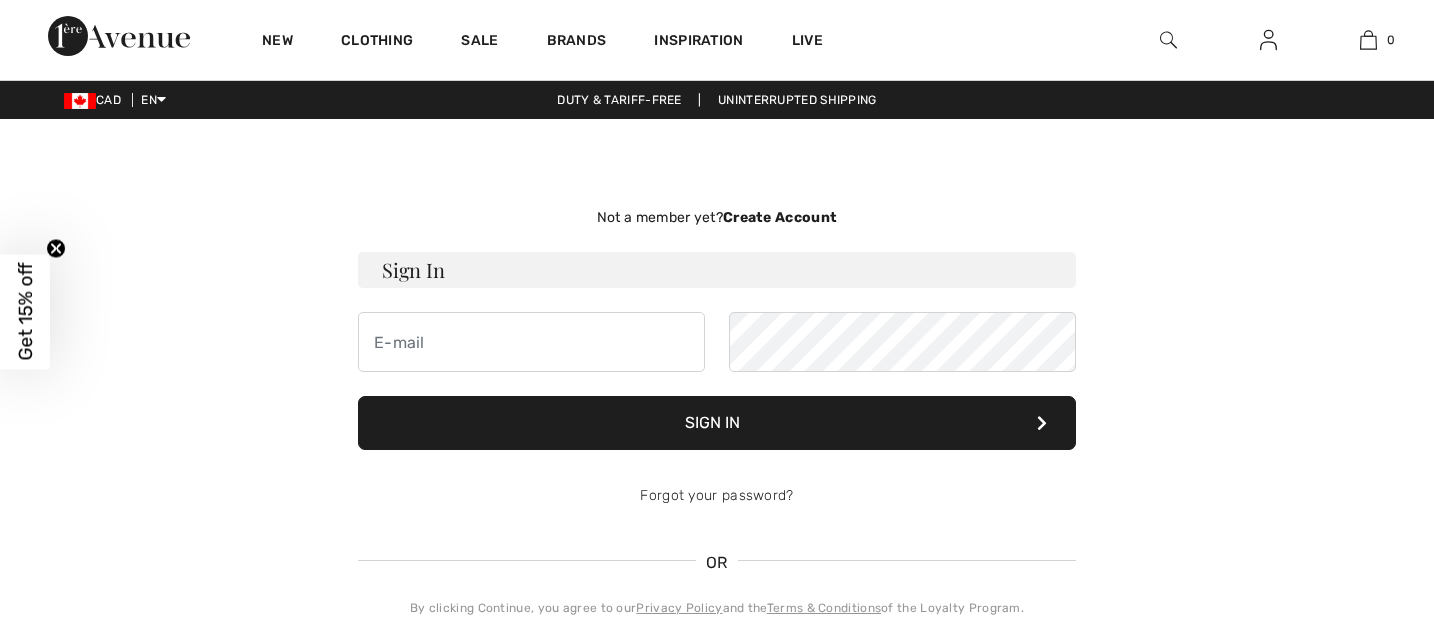 scroll, scrollTop: 0, scrollLeft: 0, axis: both 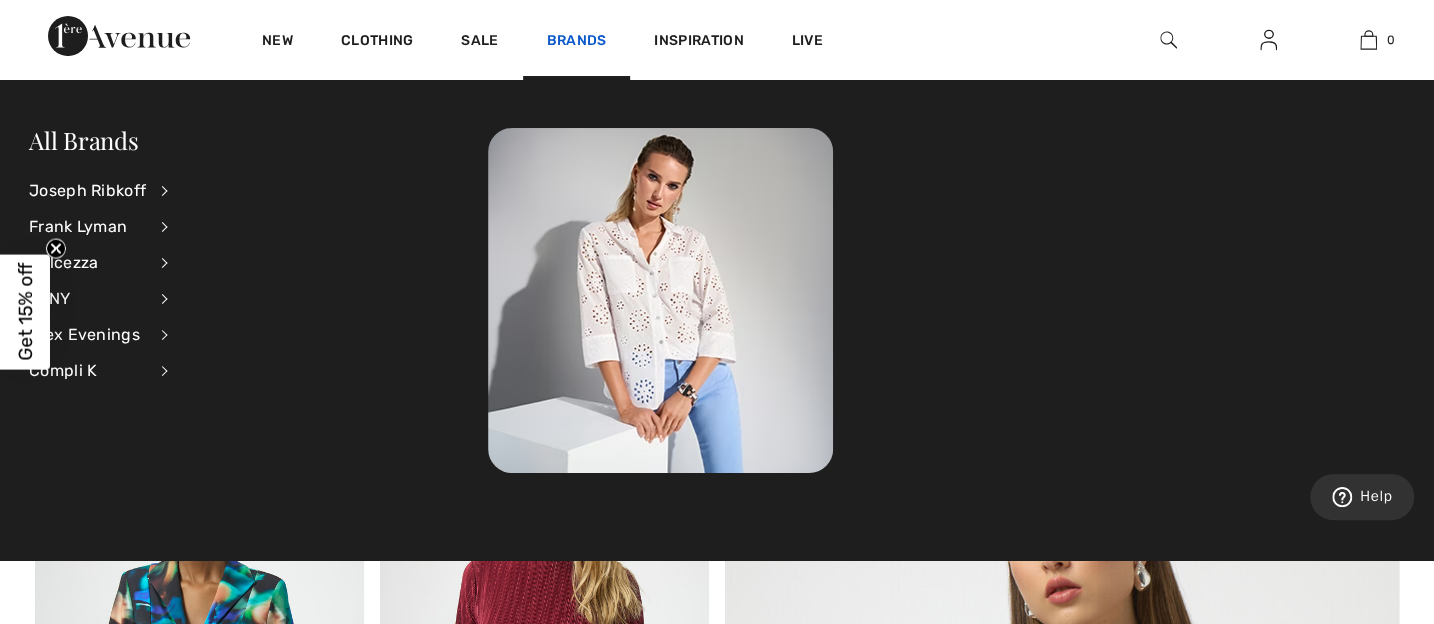 click on "Brands" at bounding box center [577, 42] 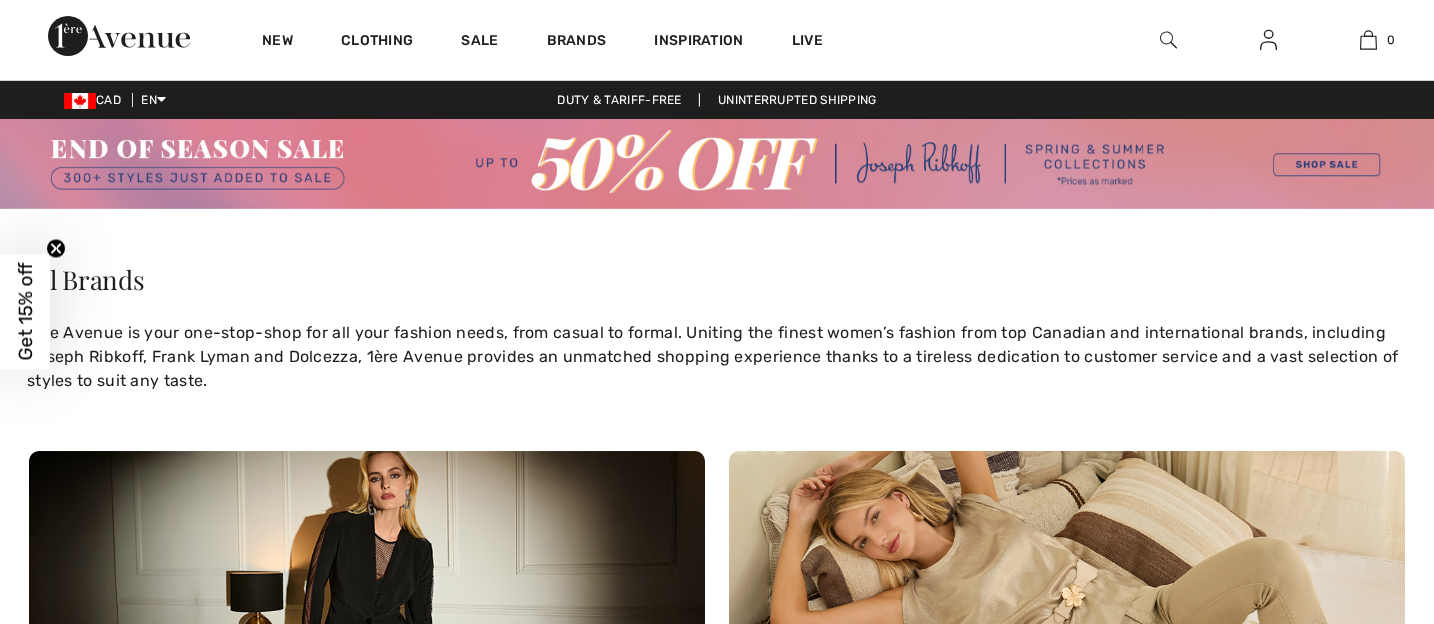 scroll, scrollTop: 0, scrollLeft: 0, axis: both 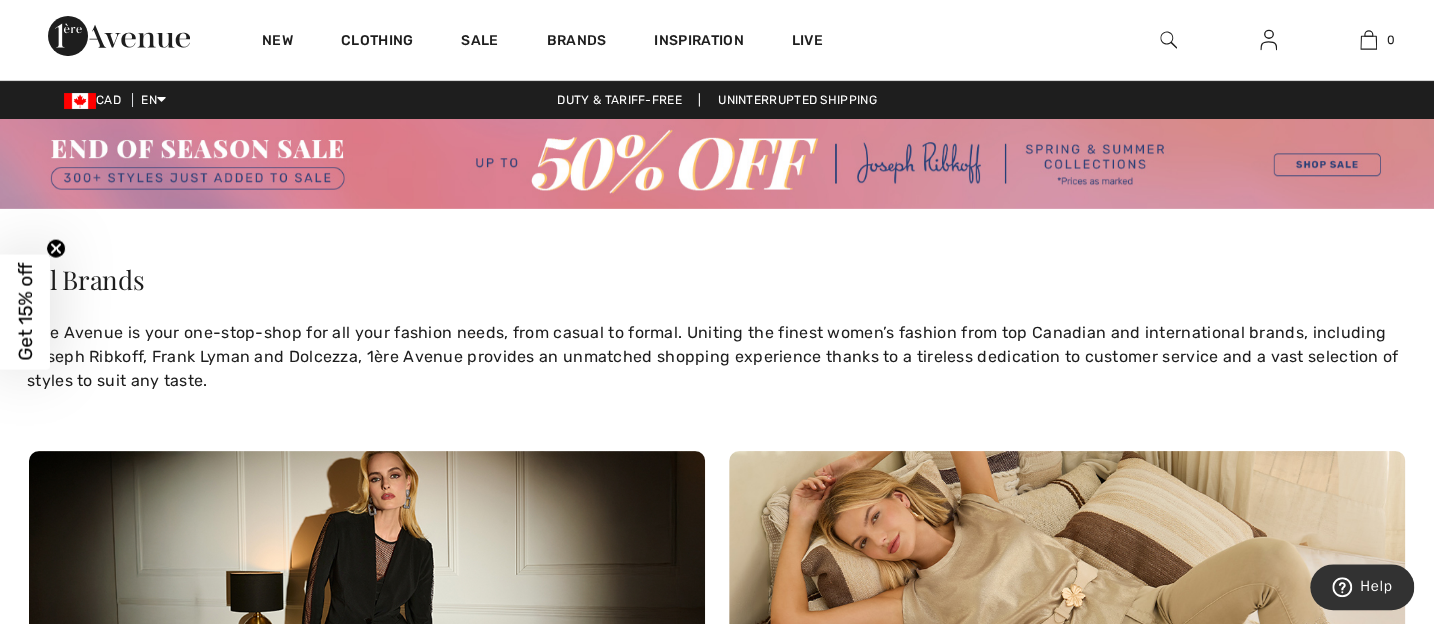 click on "Brands" at bounding box center [577, 42] 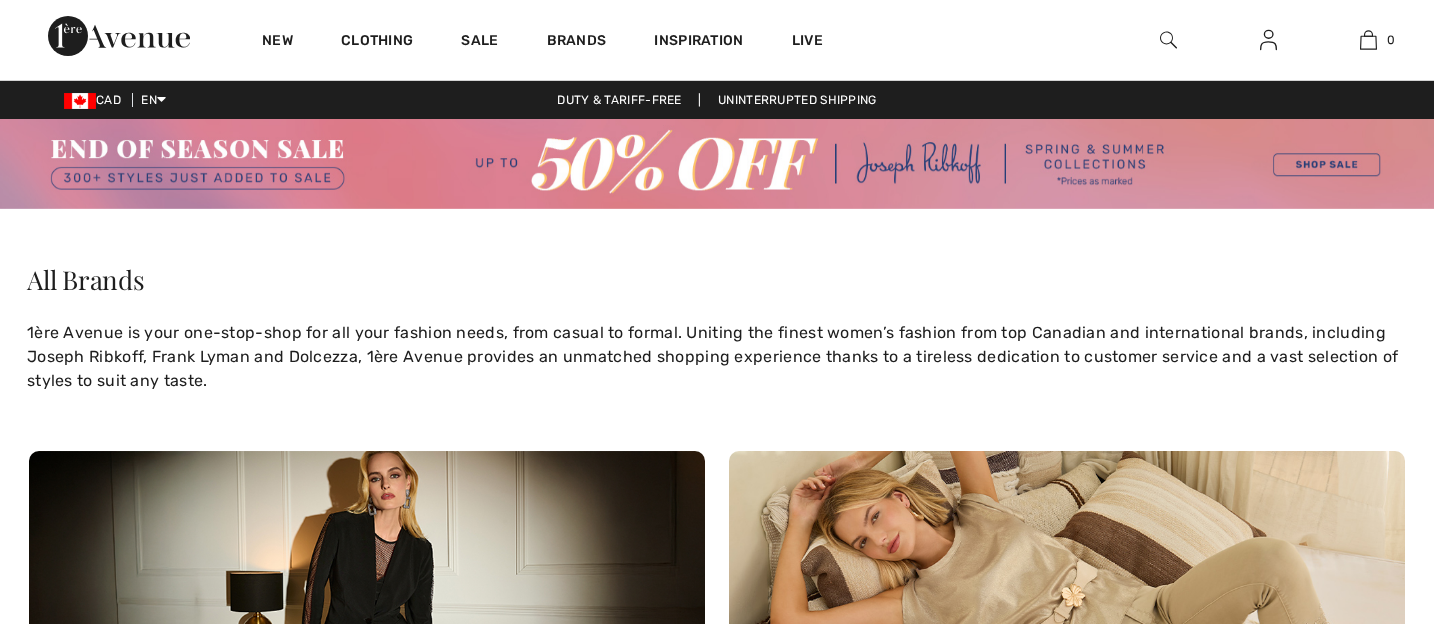 scroll, scrollTop: 0, scrollLeft: 0, axis: both 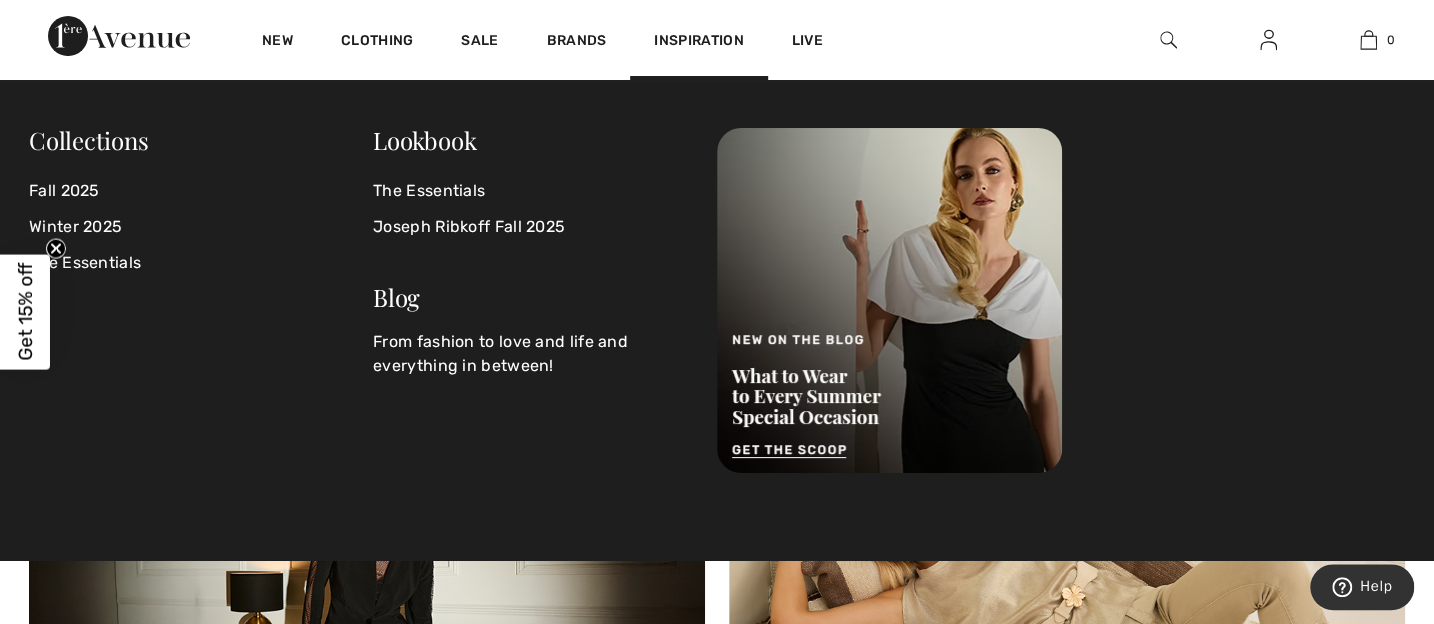 click at bounding box center (1168, 40) 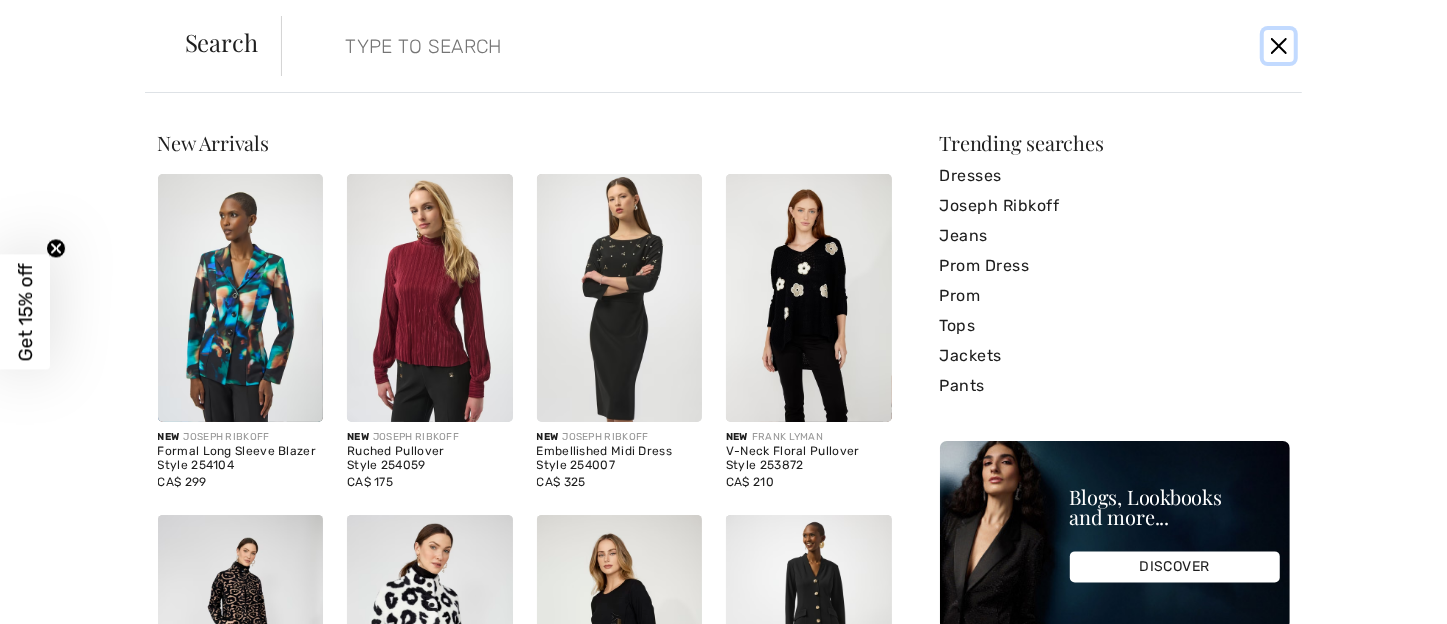 click at bounding box center (1279, 46) 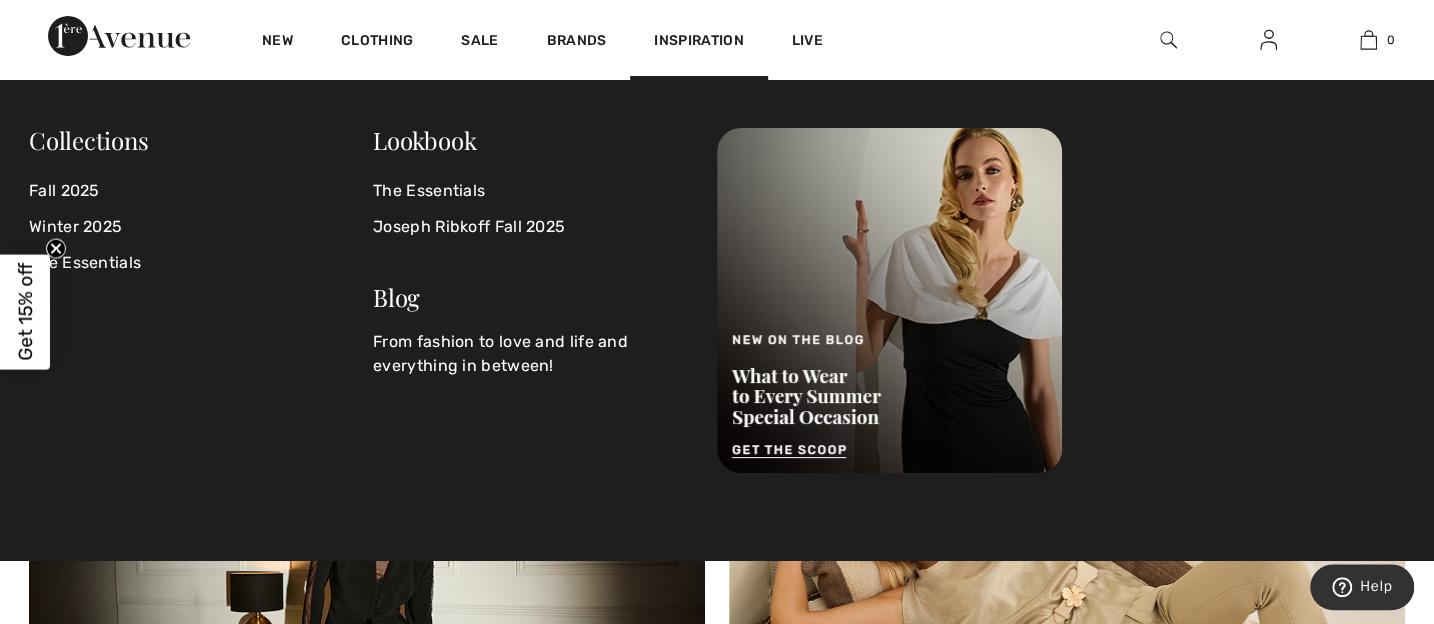 click at bounding box center [1268, 40] 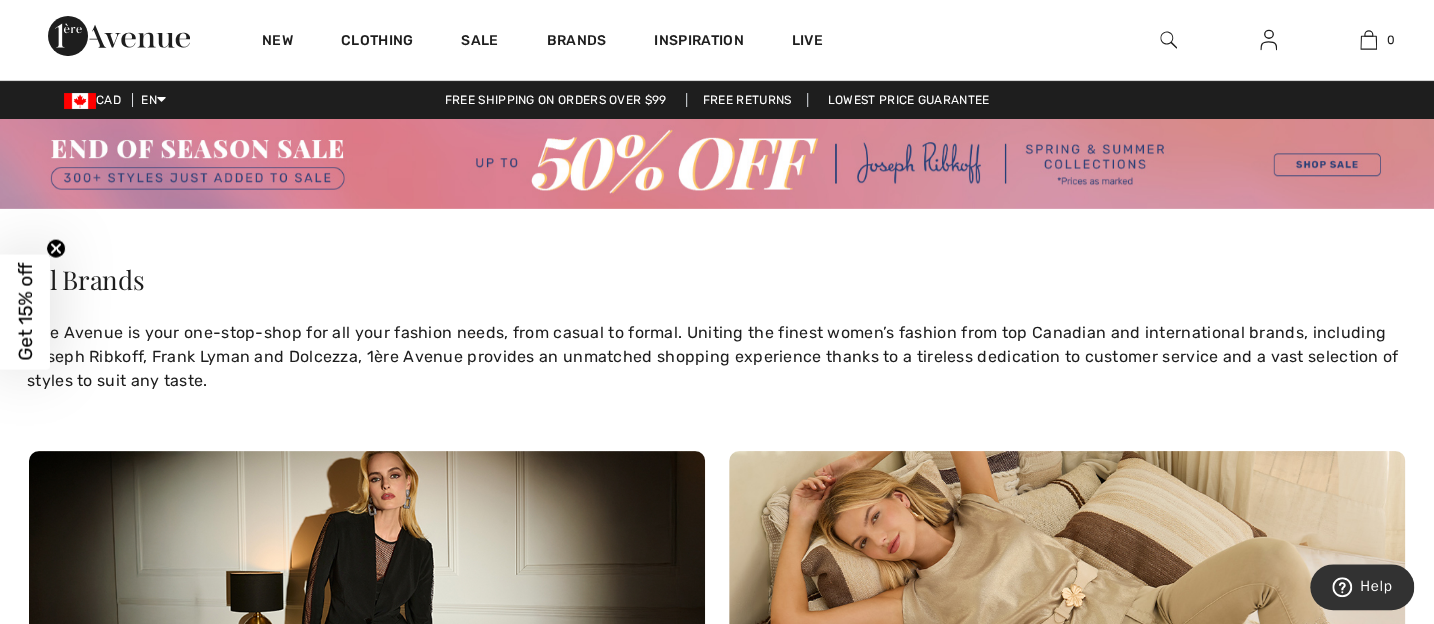 click on "New
Clothing
Sale
Brands
Inspiration
Live
0
Your bag is empty" at bounding box center (717, 40) 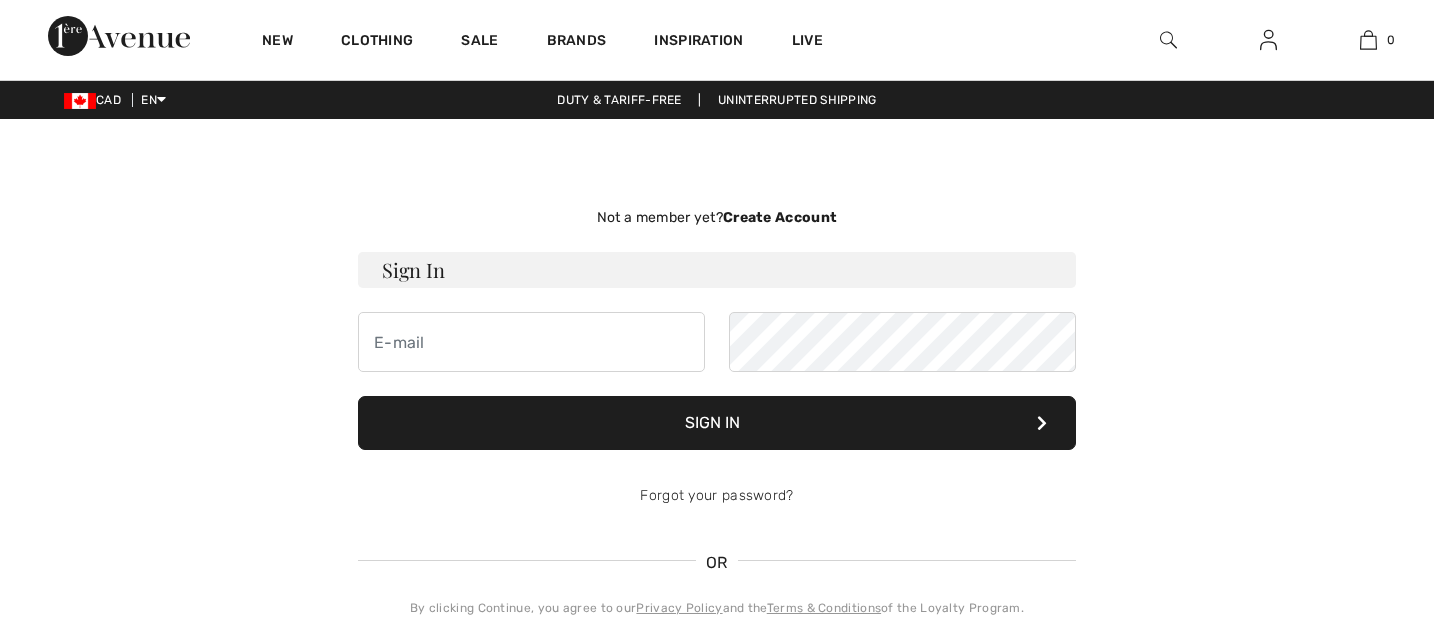 scroll, scrollTop: 0, scrollLeft: 0, axis: both 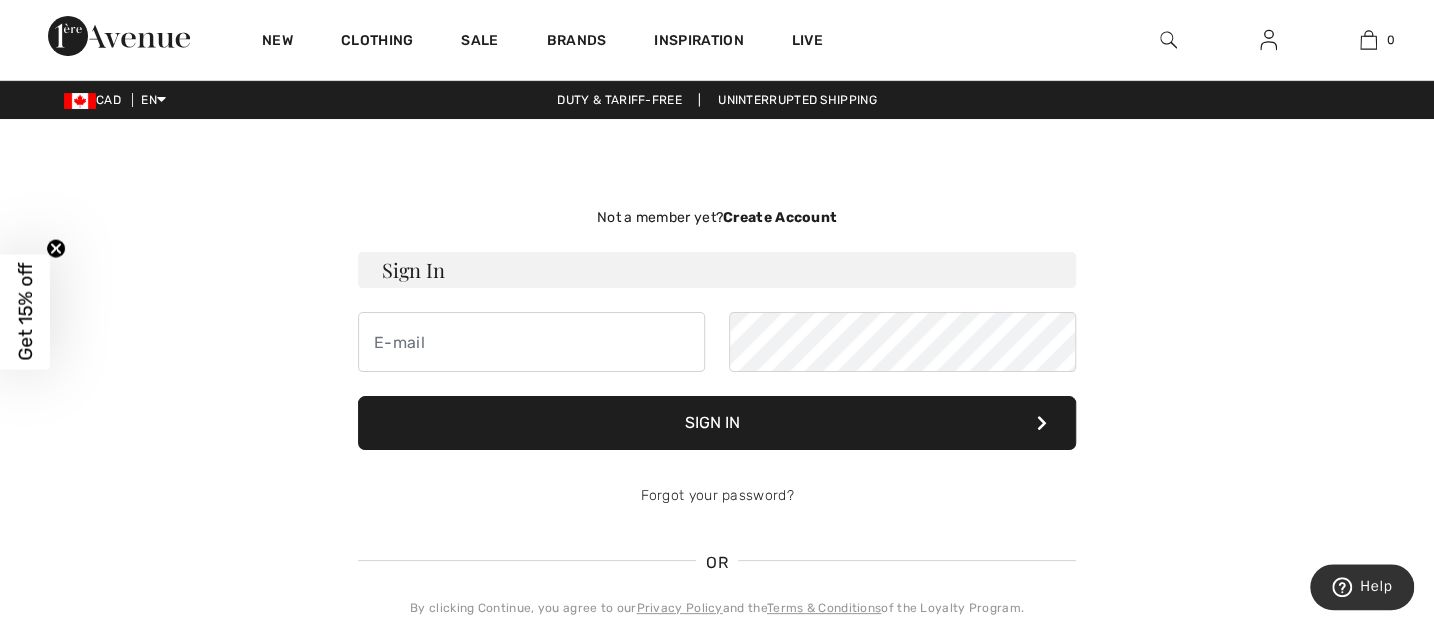 drag, startPoint x: 1326, startPoint y: 6, endPoint x: 1352, endPoint y: -17, distance: 34.713108 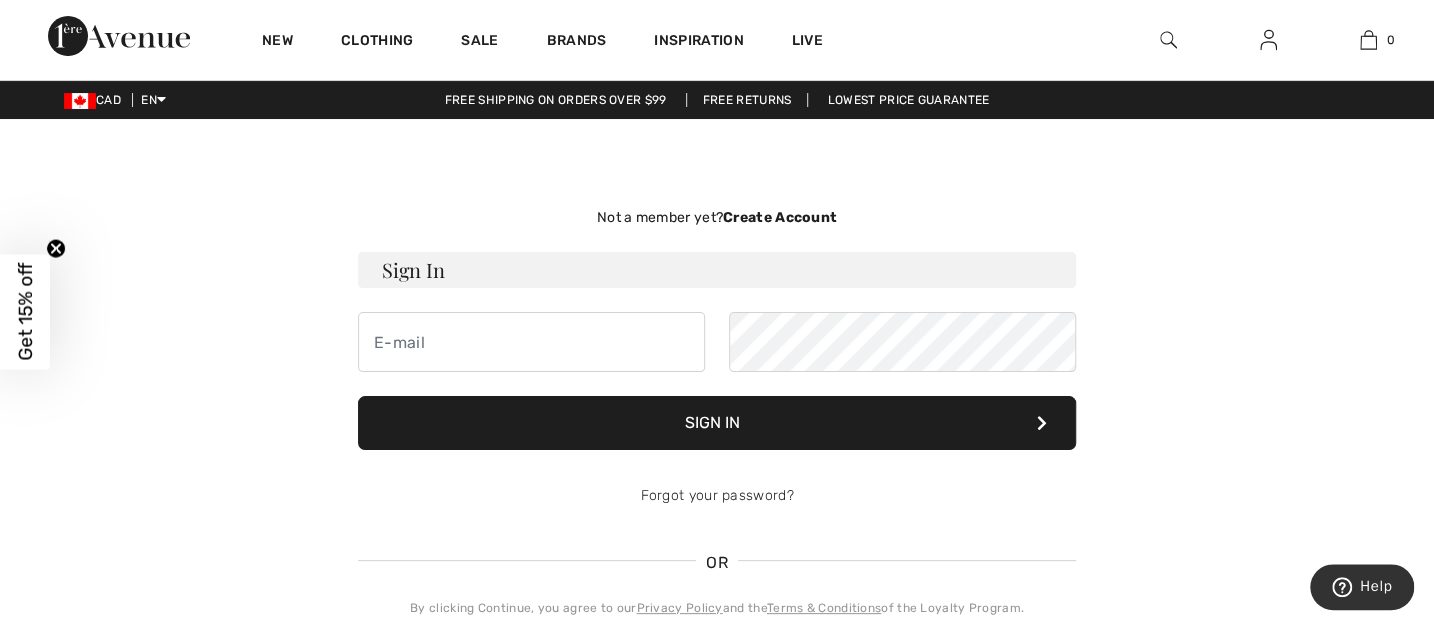 click at bounding box center [1168, 40] 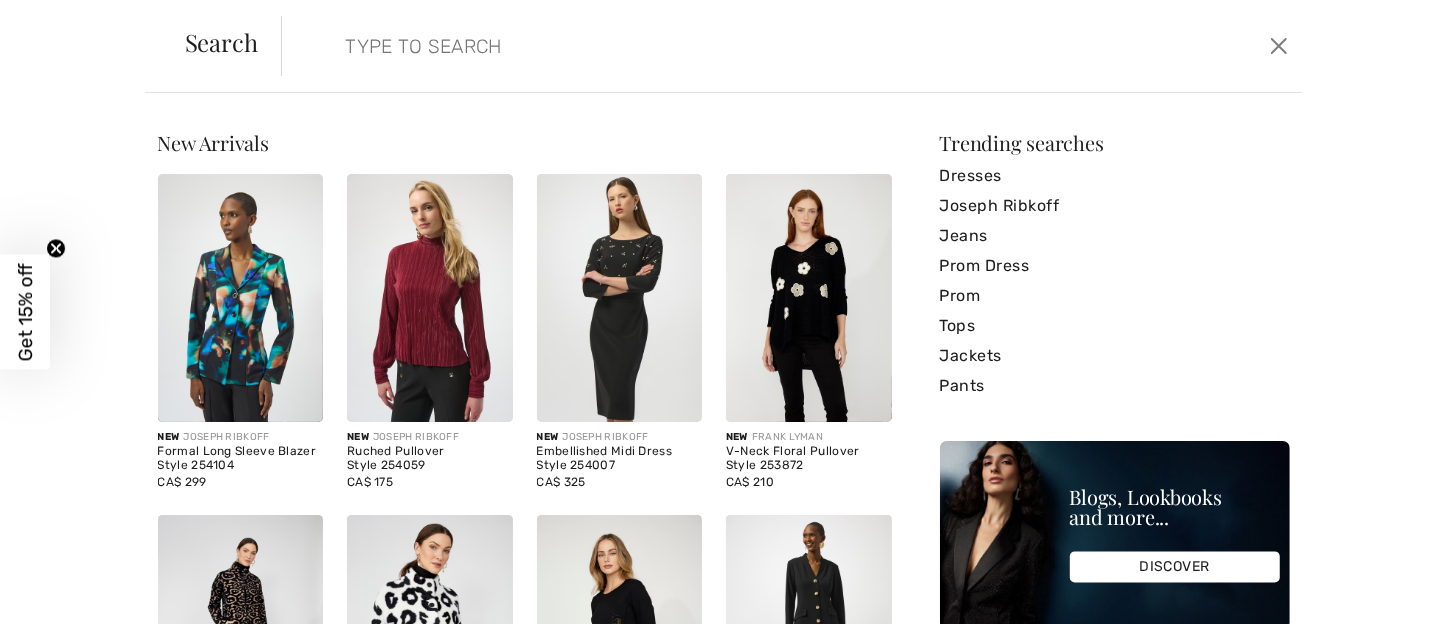 click on "Clear" at bounding box center (772, 46) 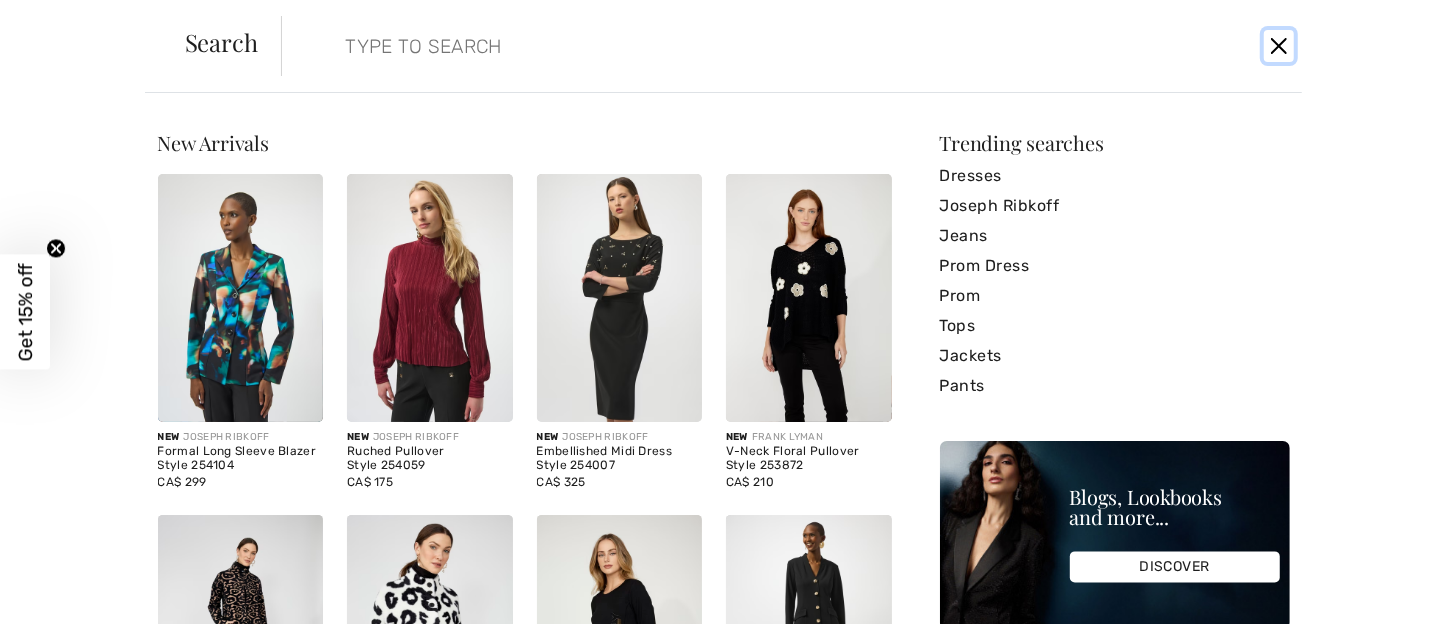 click at bounding box center [1279, 46] 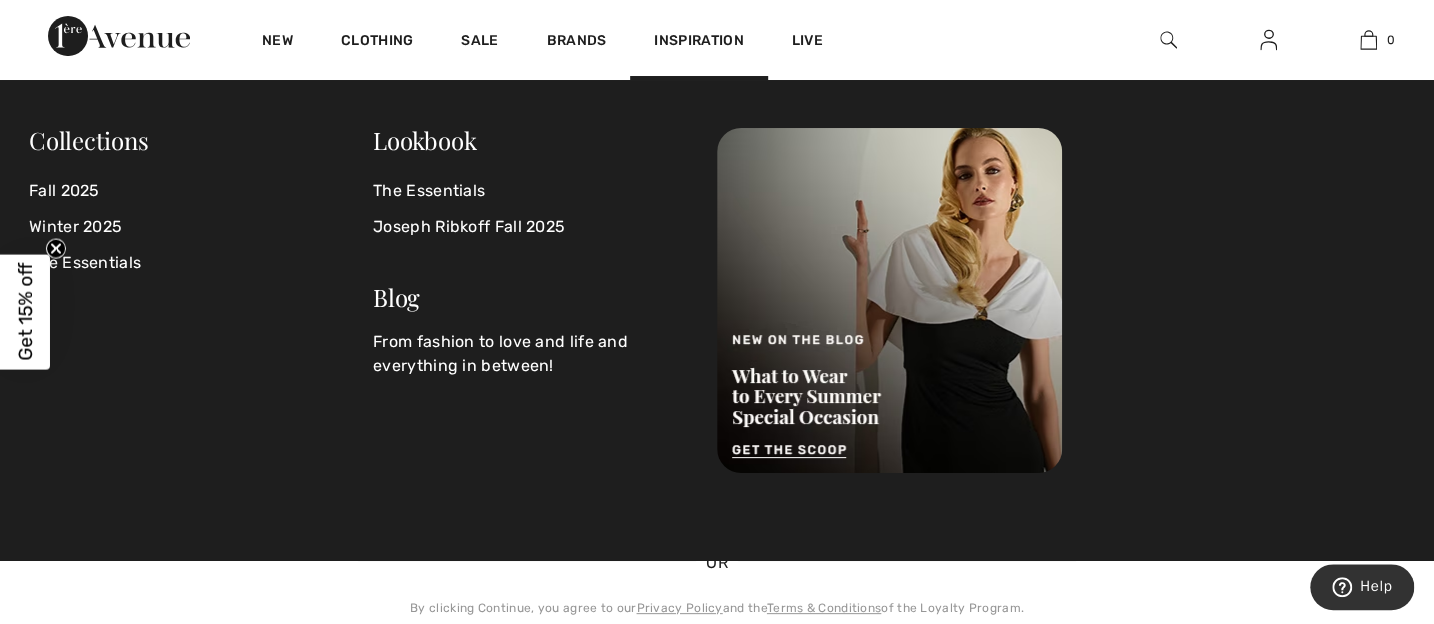 click on "Inspiration" at bounding box center (698, 42) 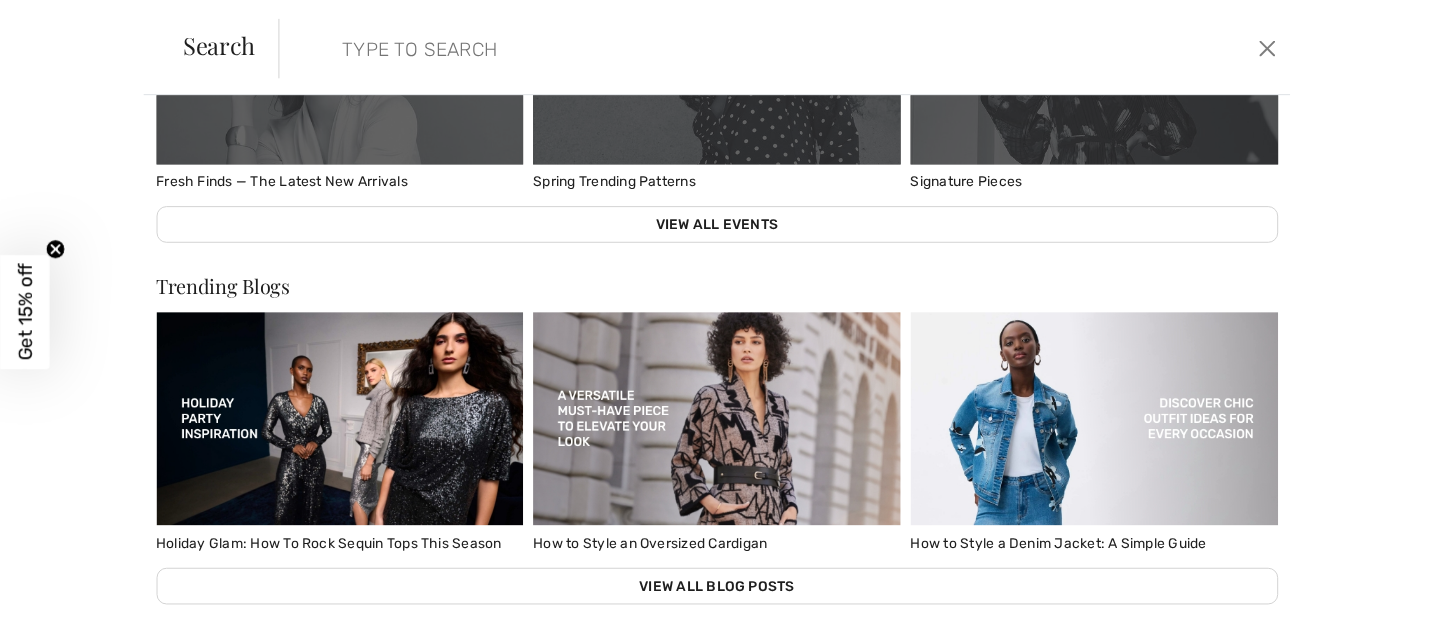 scroll, scrollTop: 980, scrollLeft: 0, axis: vertical 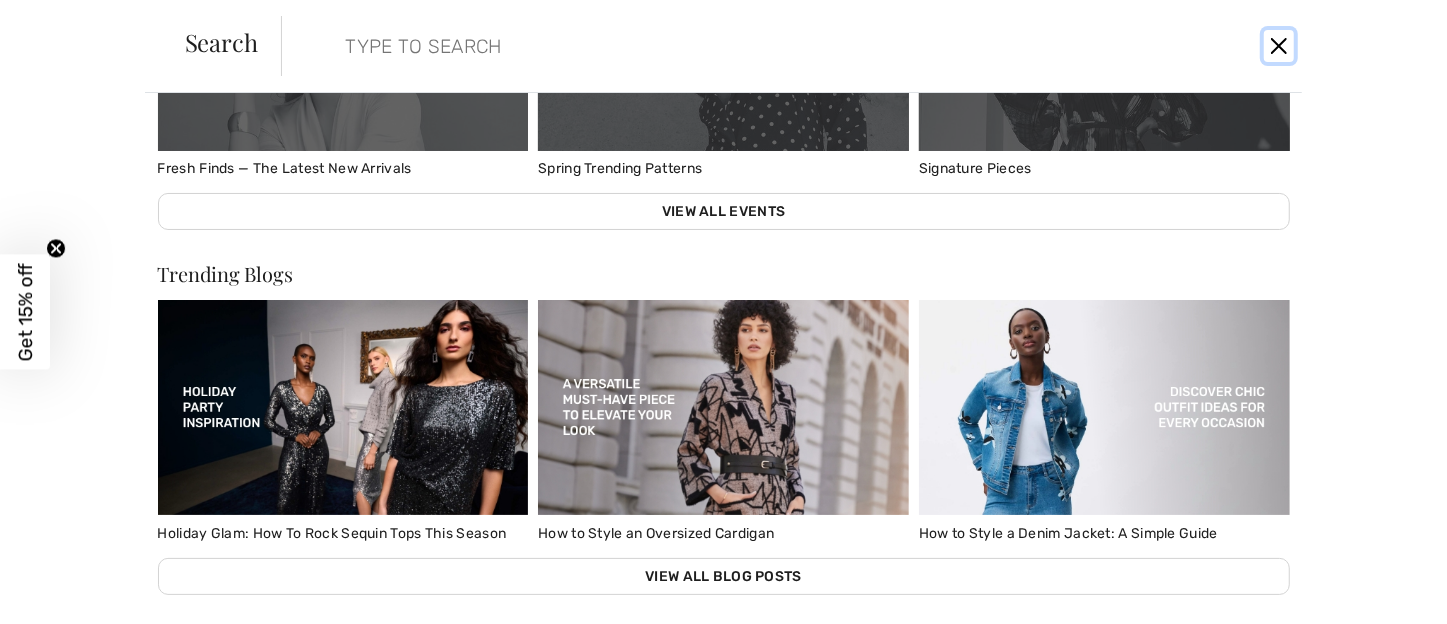 click at bounding box center [1279, 46] 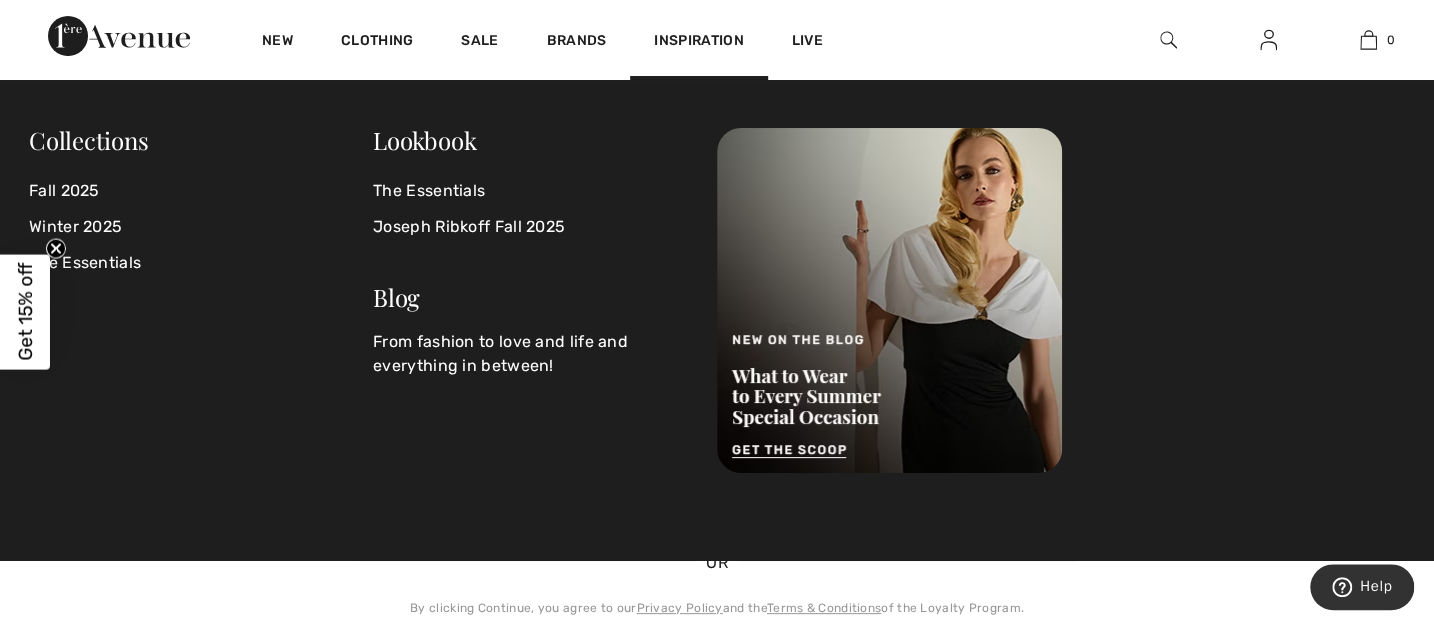 click at bounding box center [1268, 40] 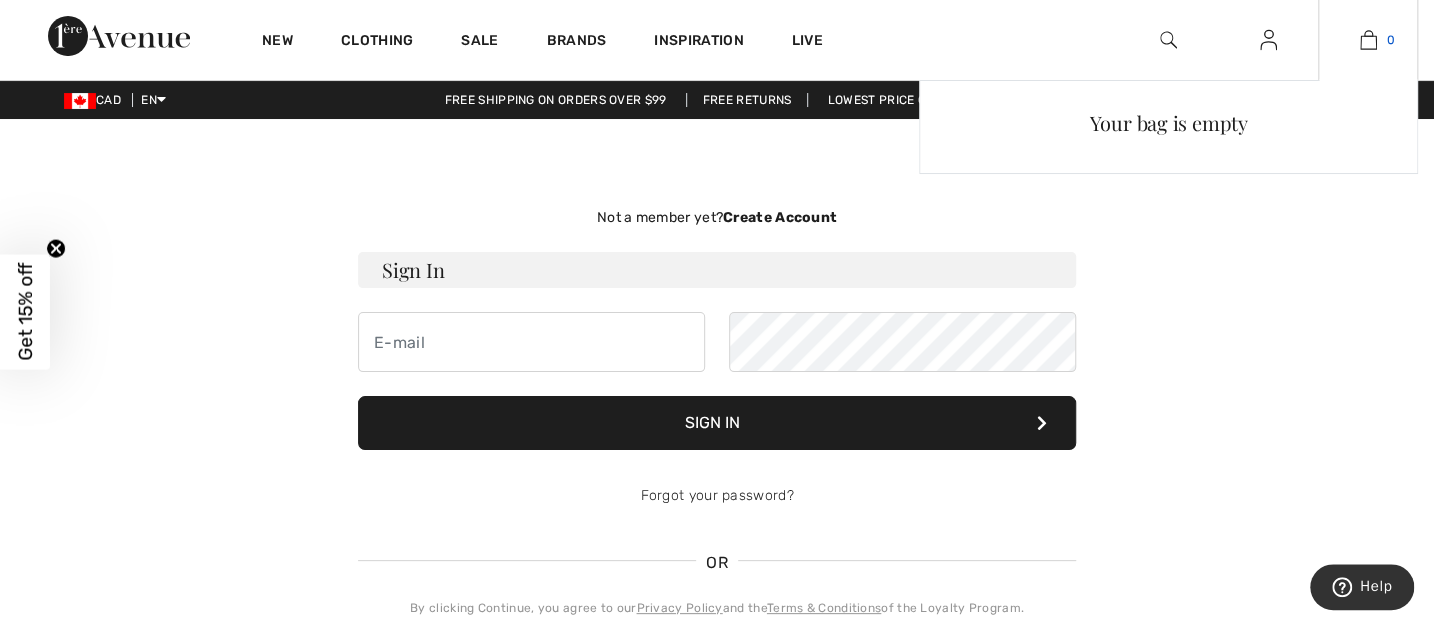 click at bounding box center [1368, 40] 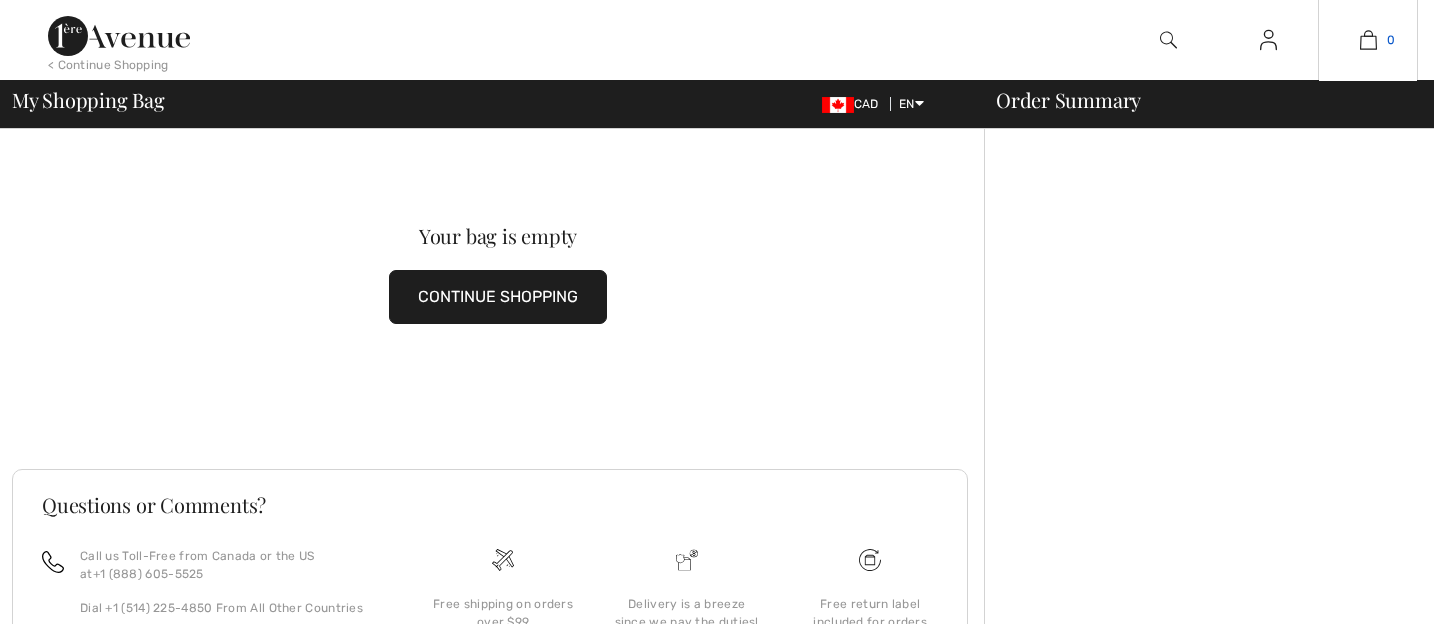 scroll, scrollTop: 0, scrollLeft: 0, axis: both 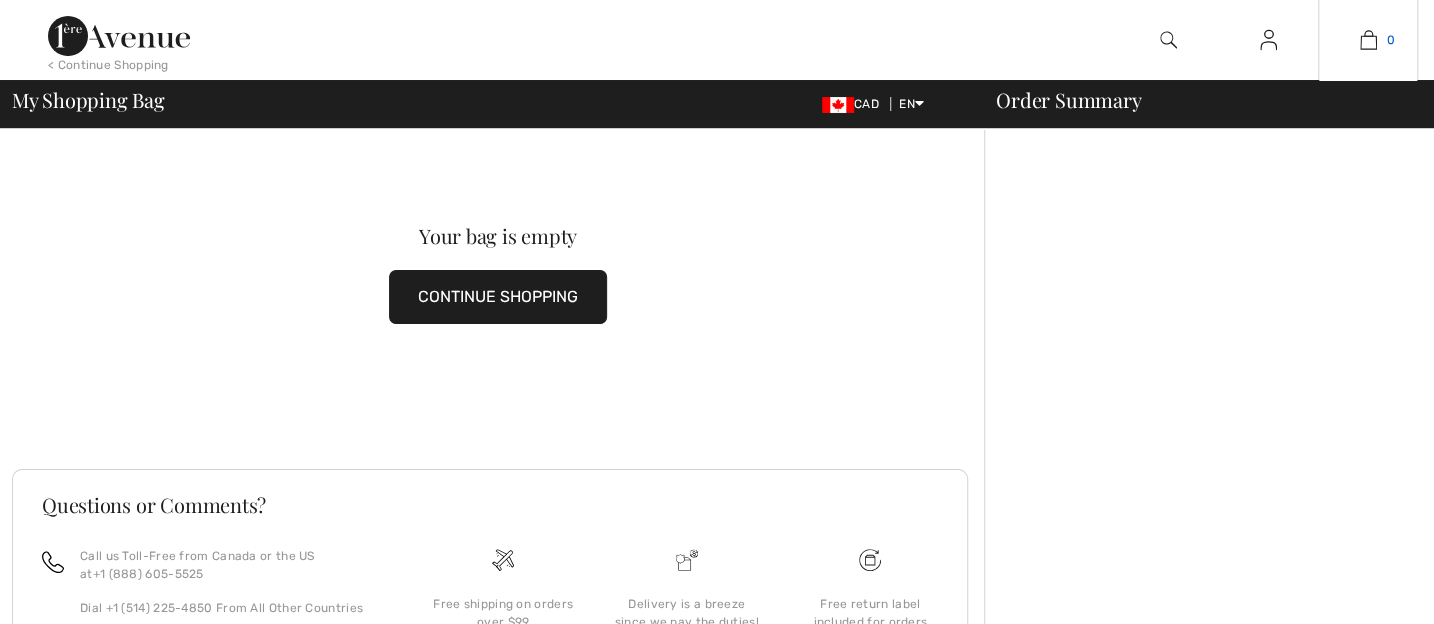 drag, startPoint x: 0, startPoint y: 0, endPoint x: 1362, endPoint y: 42, distance: 1362.6475 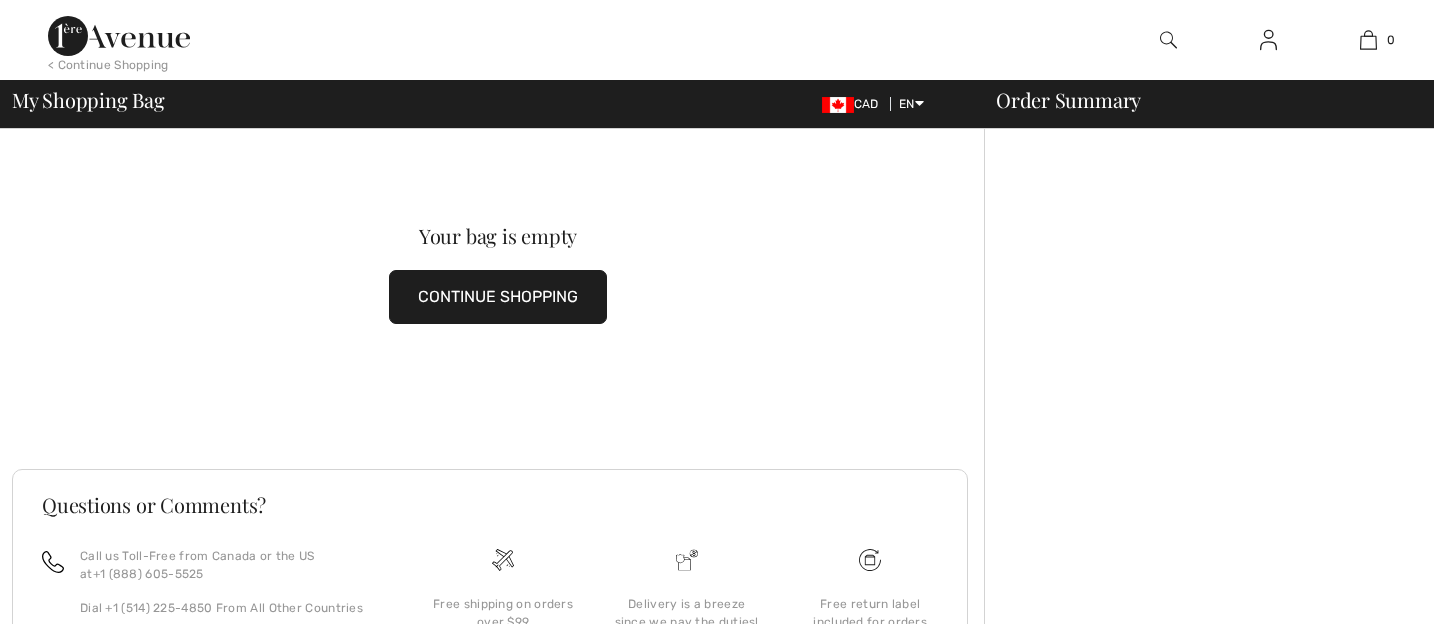 scroll, scrollTop: 0, scrollLeft: 0, axis: both 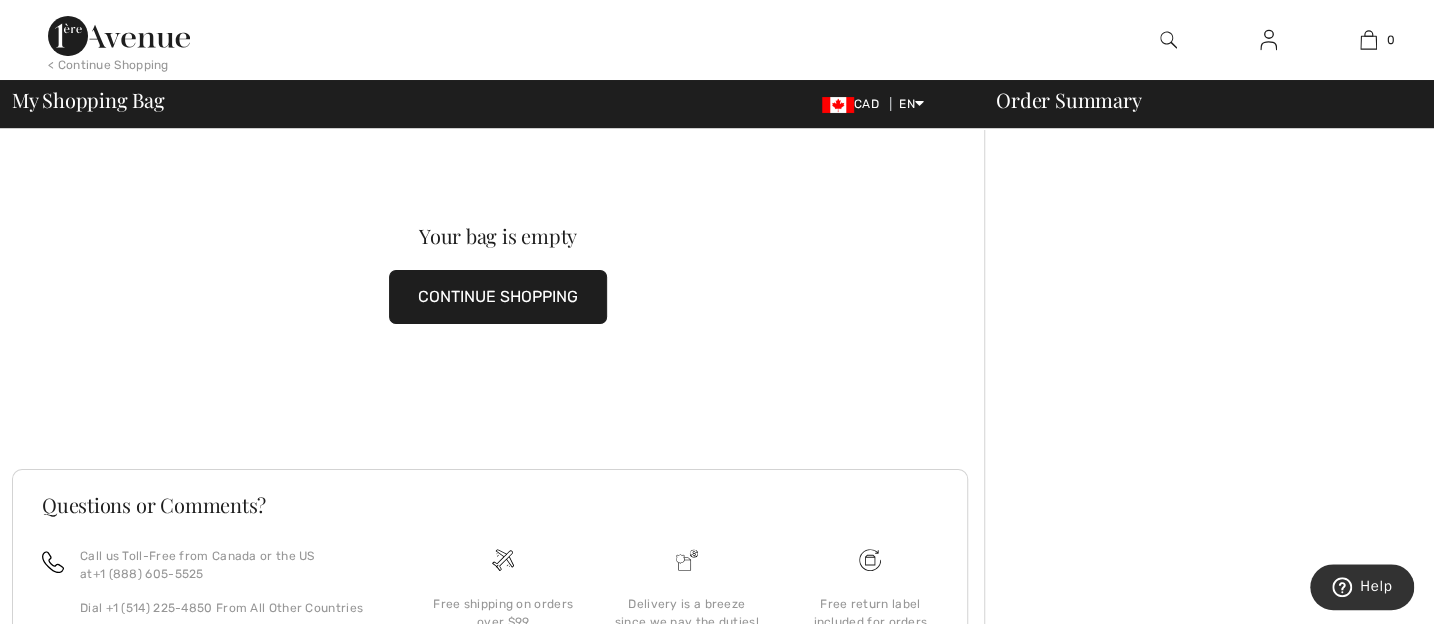 click on "Your bag is empty
CONTINUE SHOPPING" at bounding box center (498, 275) 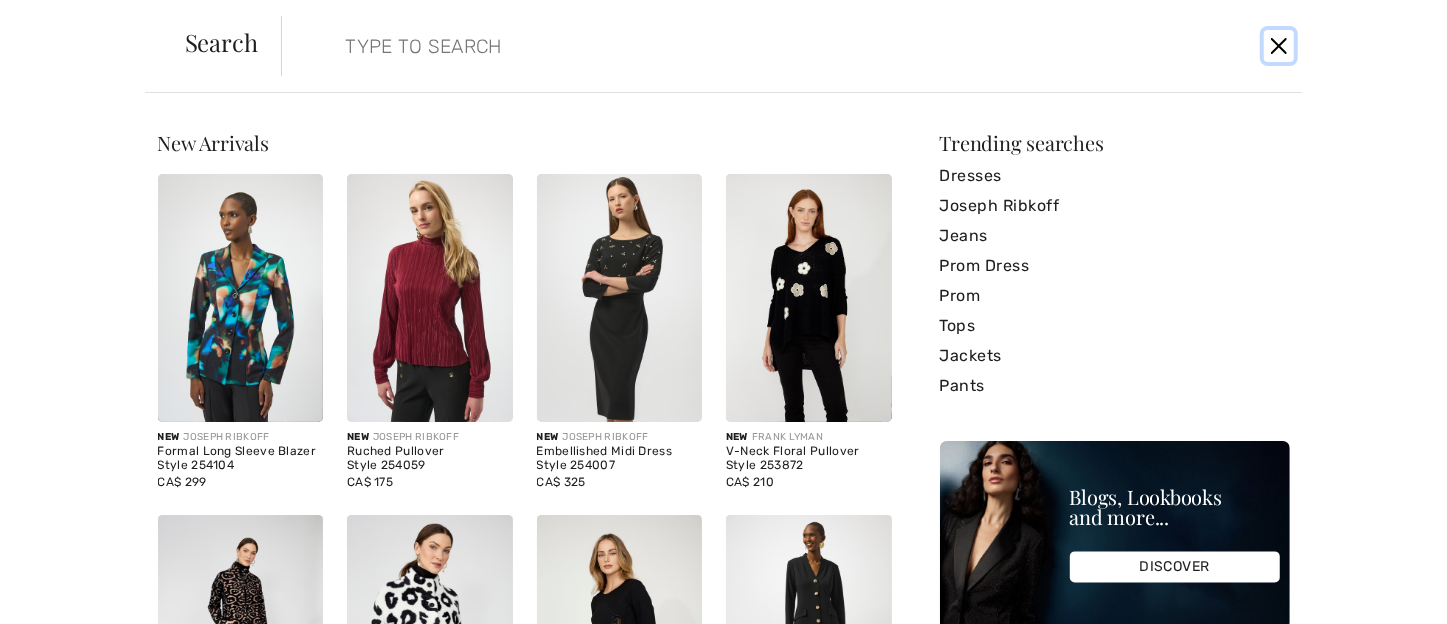 click at bounding box center [1279, 46] 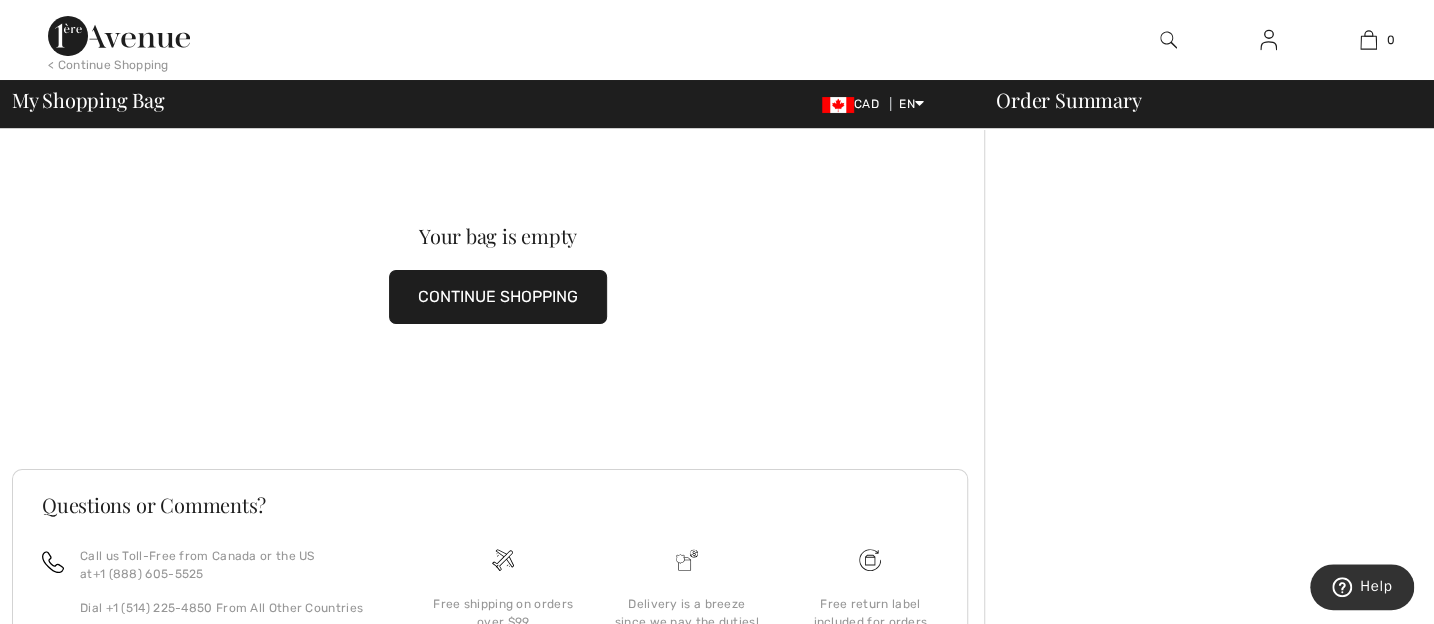 click at bounding box center (1268, 40) 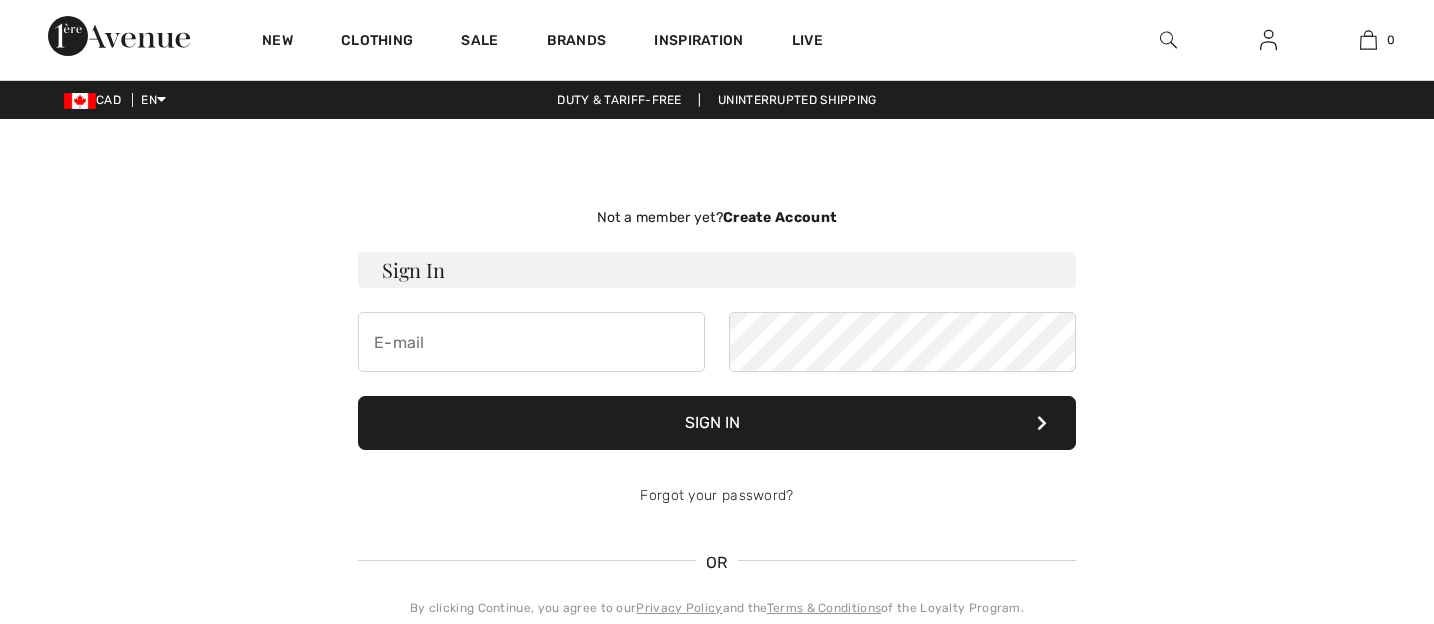 scroll, scrollTop: 0, scrollLeft: 0, axis: both 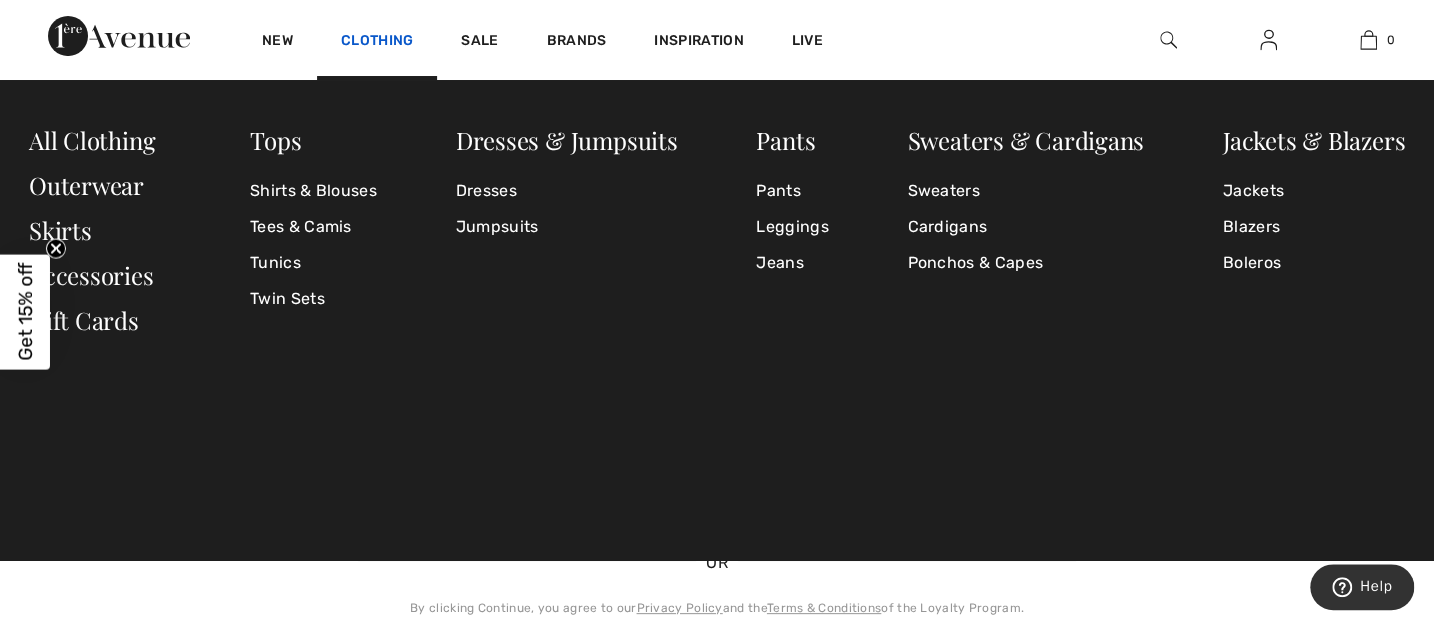 click on "Clothing" at bounding box center (377, 42) 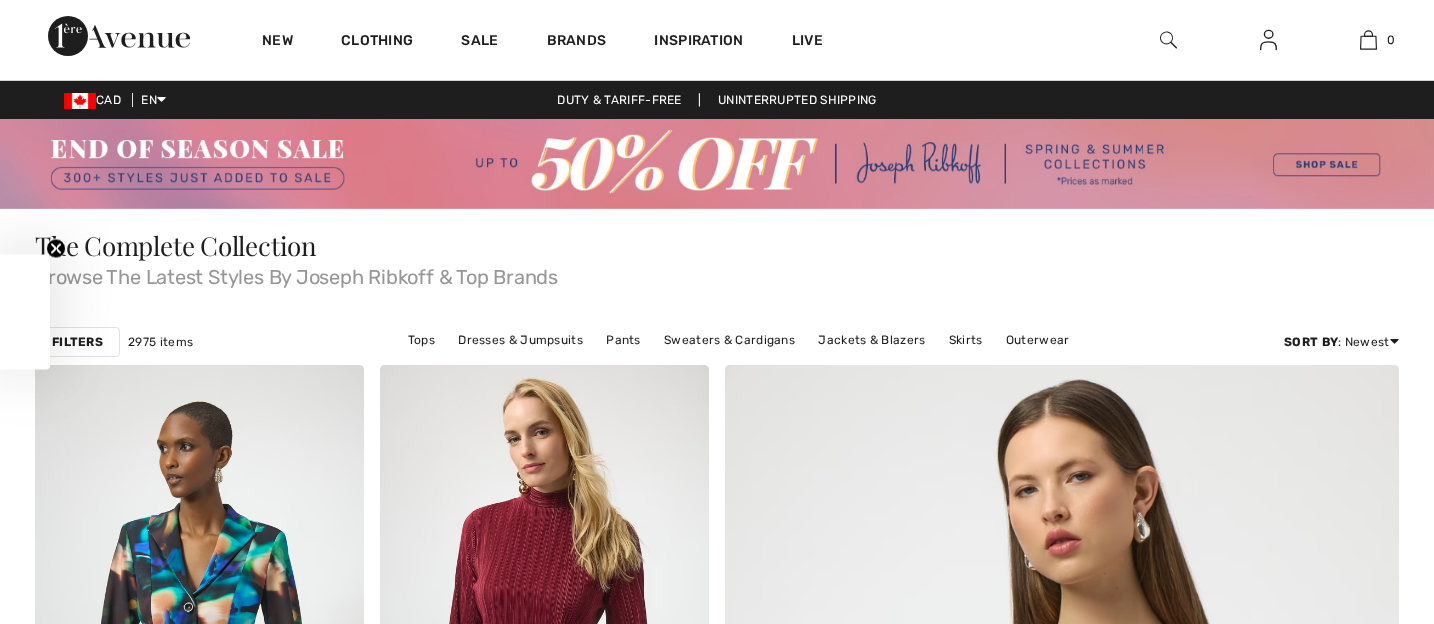 scroll, scrollTop: 0, scrollLeft: 0, axis: both 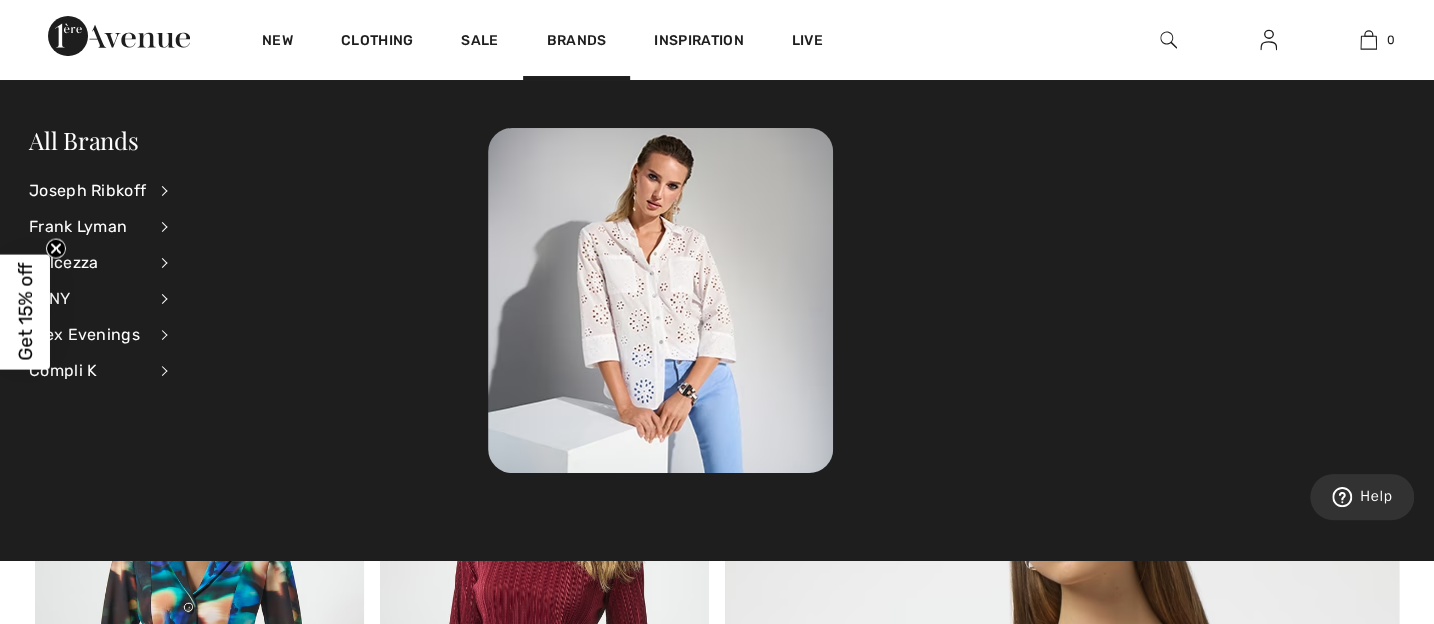 click at bounding box center [1268, 40] 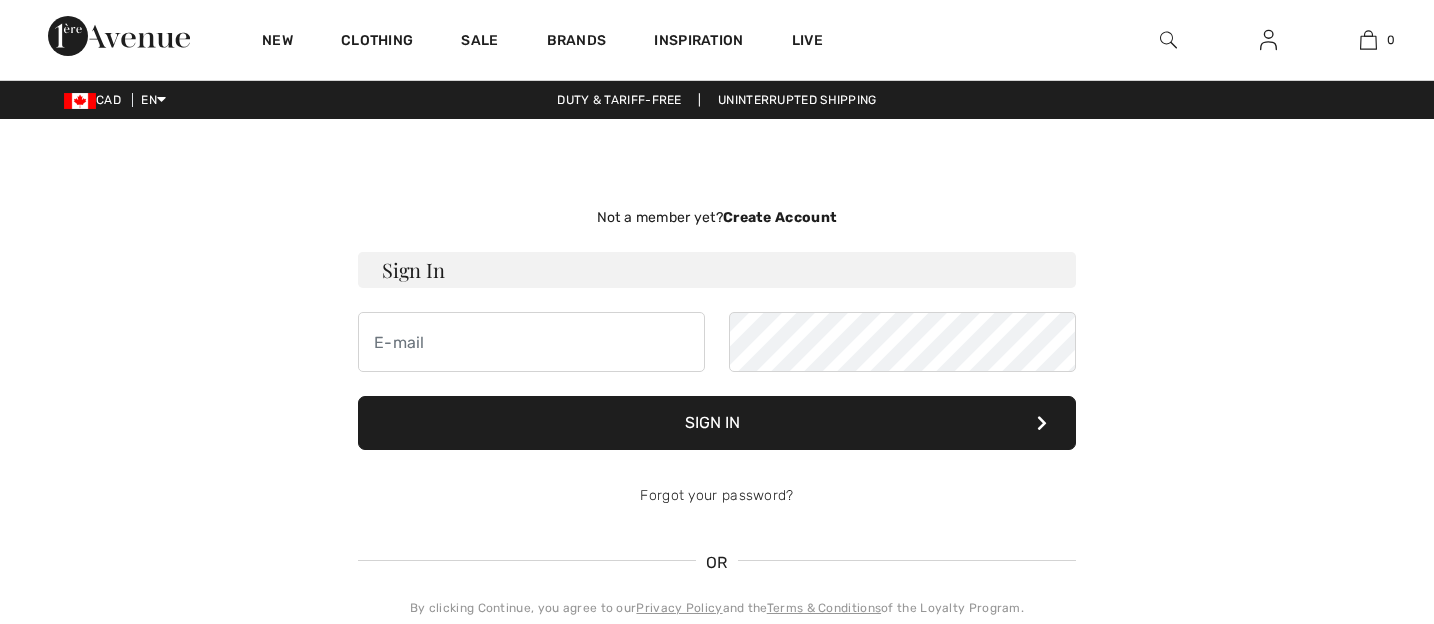 scroll, scrollTop: 0, scrollLeft: 0, axis: both 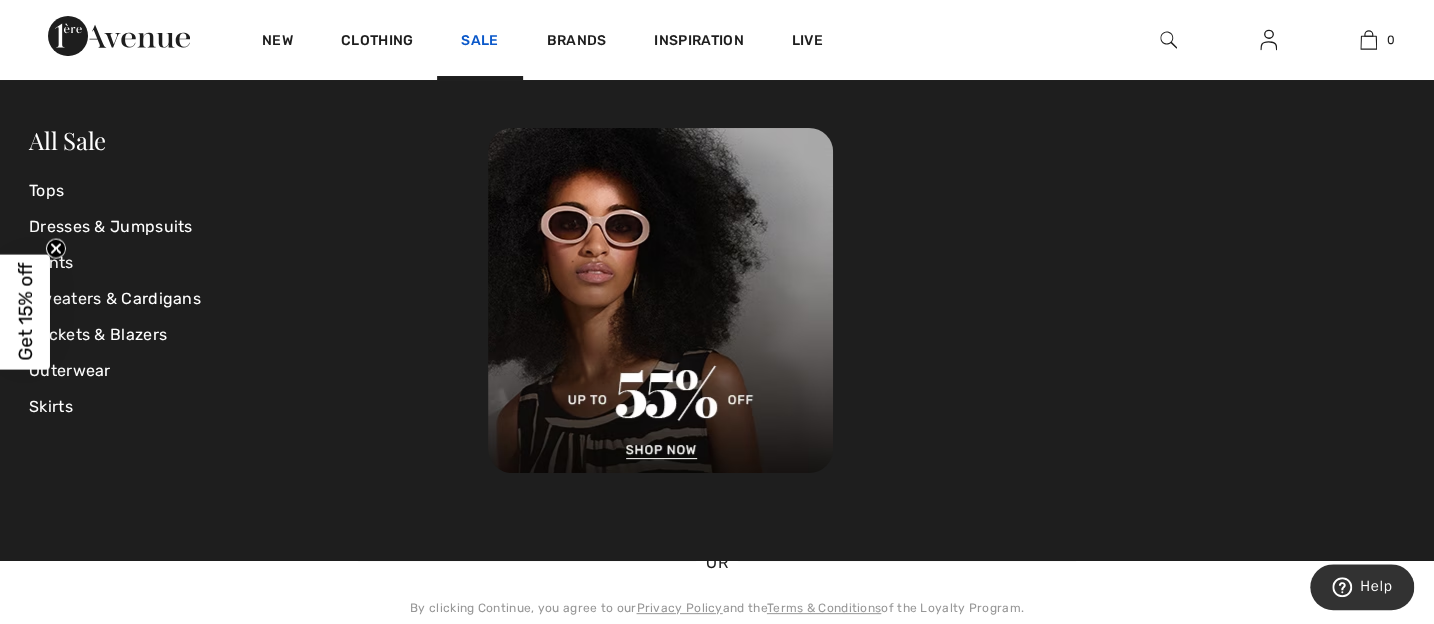 click on "Sale" at bounding box center [479, 42] 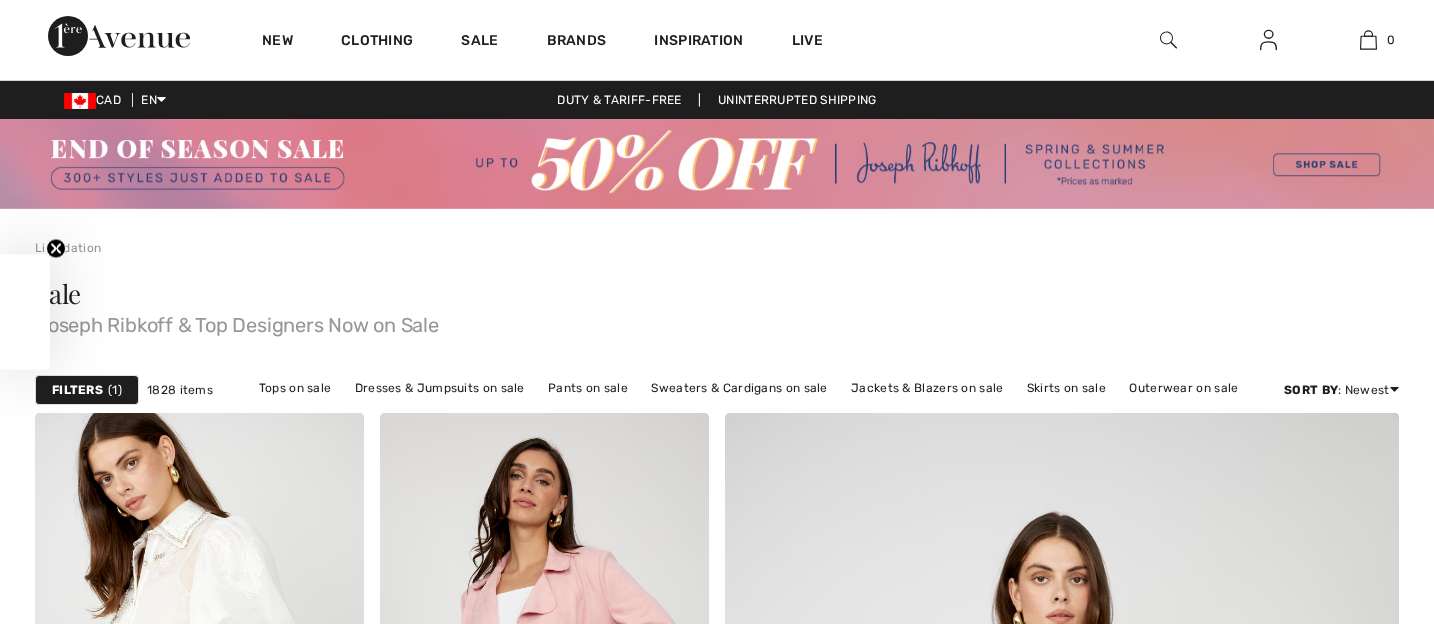 scroll, scrollTop: 0, scrollLeft: 0, axis: both 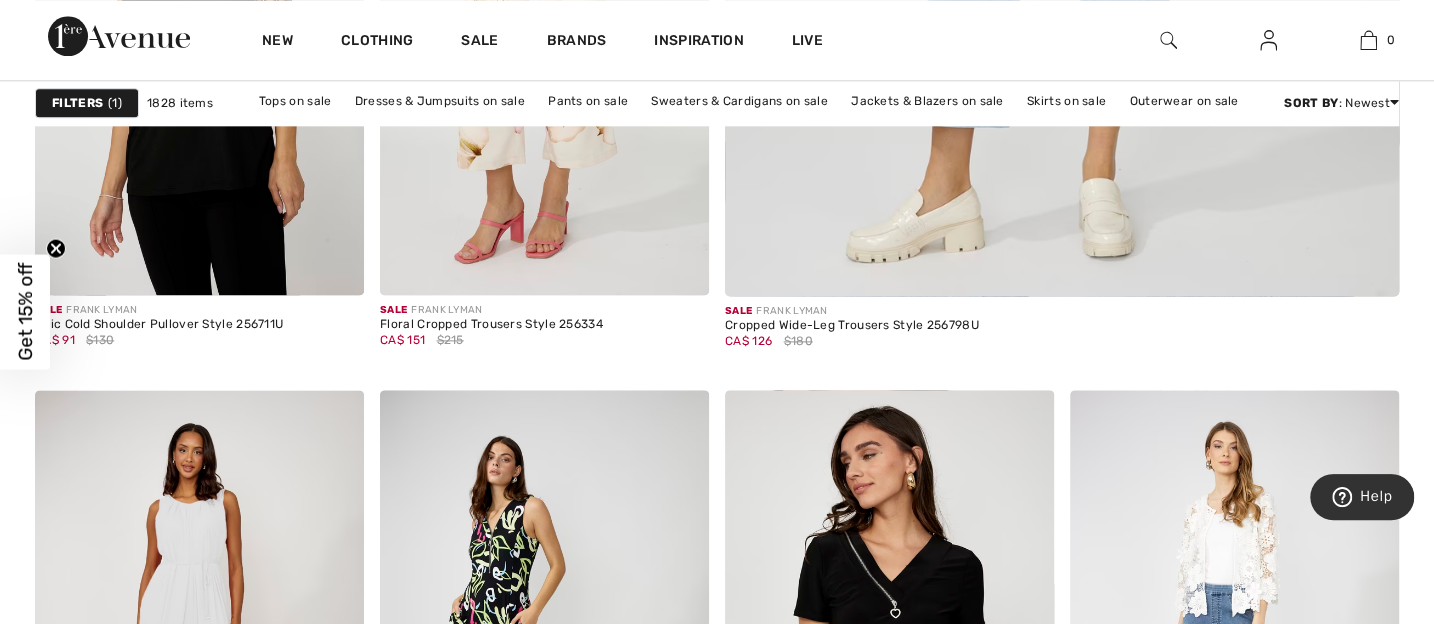 click at bounding box center (1268, 40) 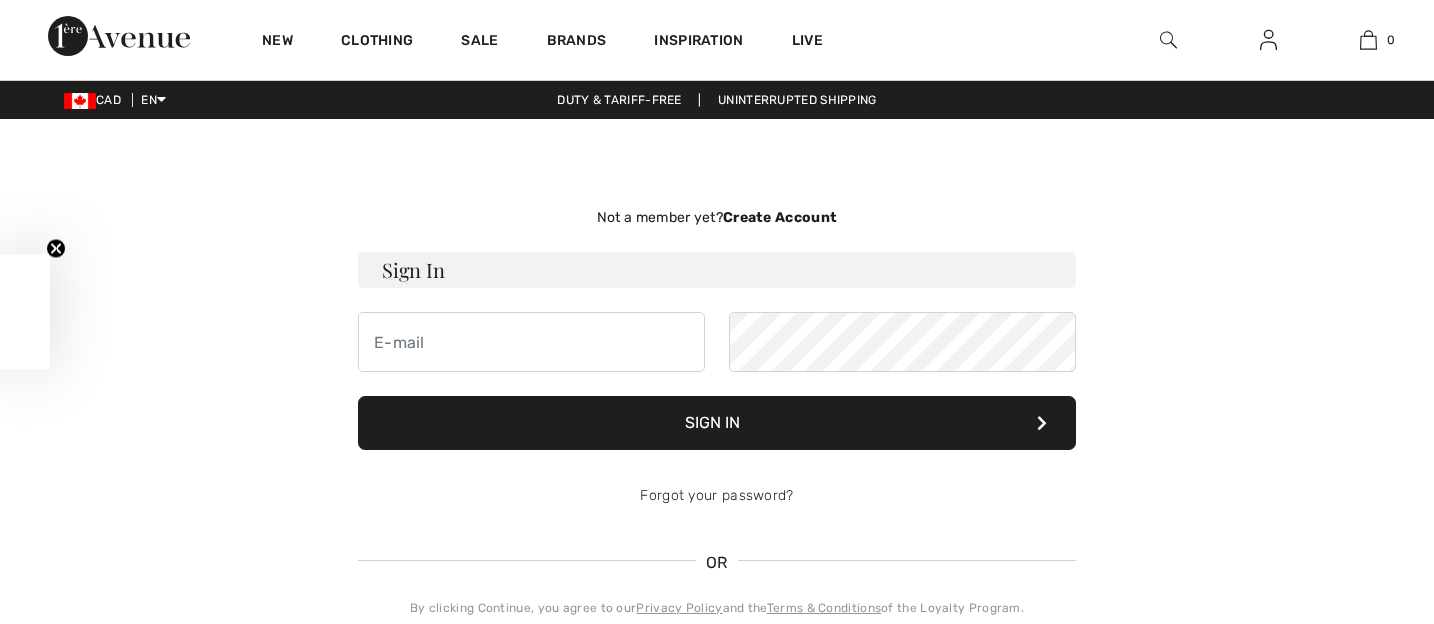 scroll, scrollTop: 0, scrollLeft: 0, axis: both 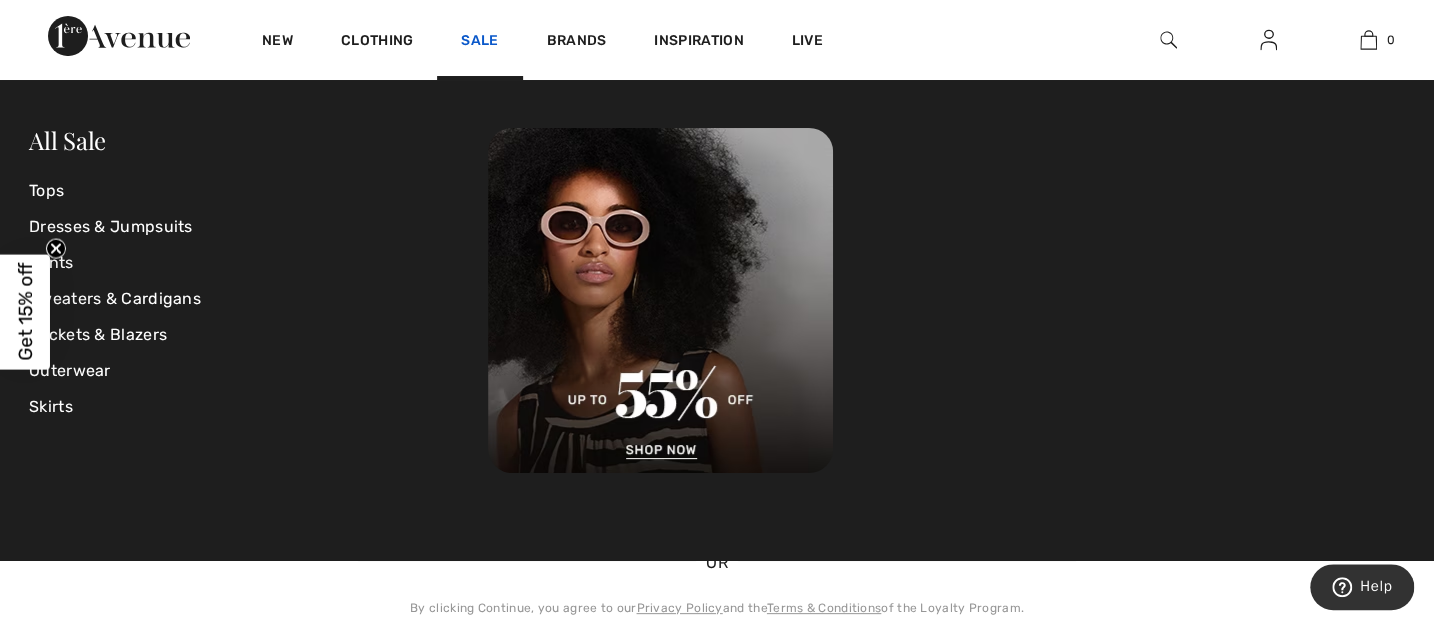 click on "Sale" at bounding box center (479, 42) 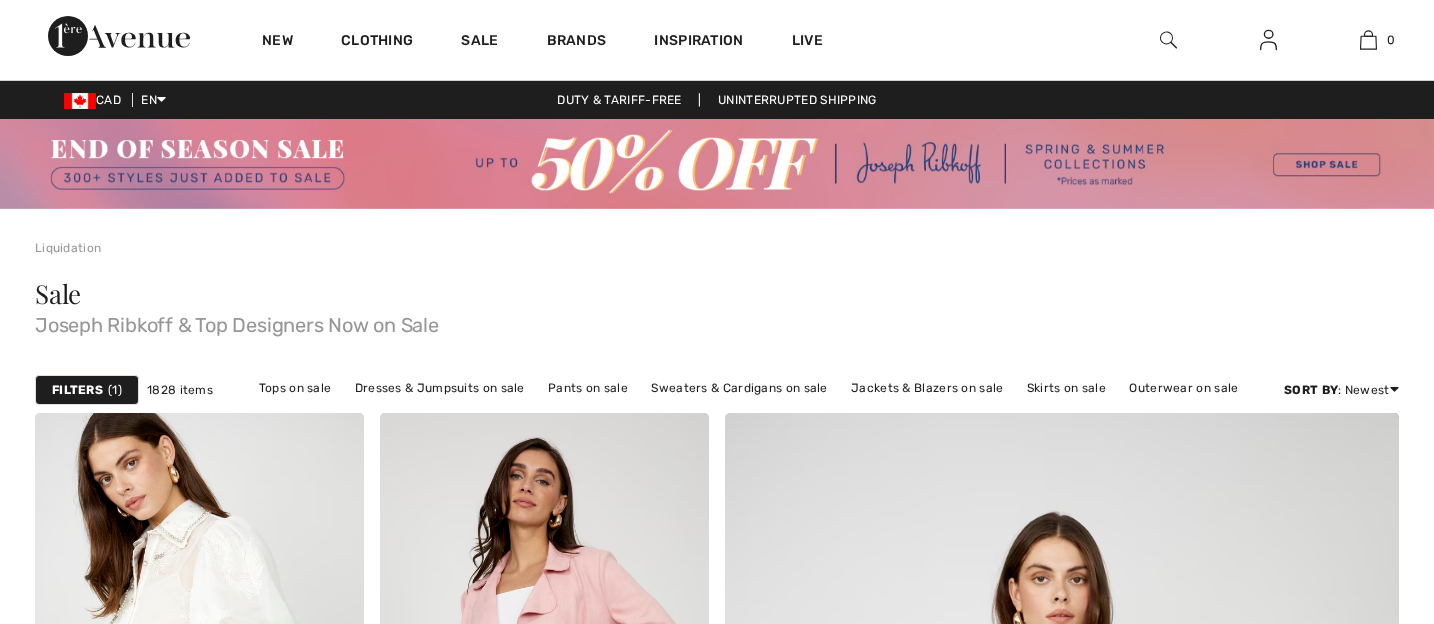 scroll, scrollTop: 0, scrollLeft: 0, axis: both 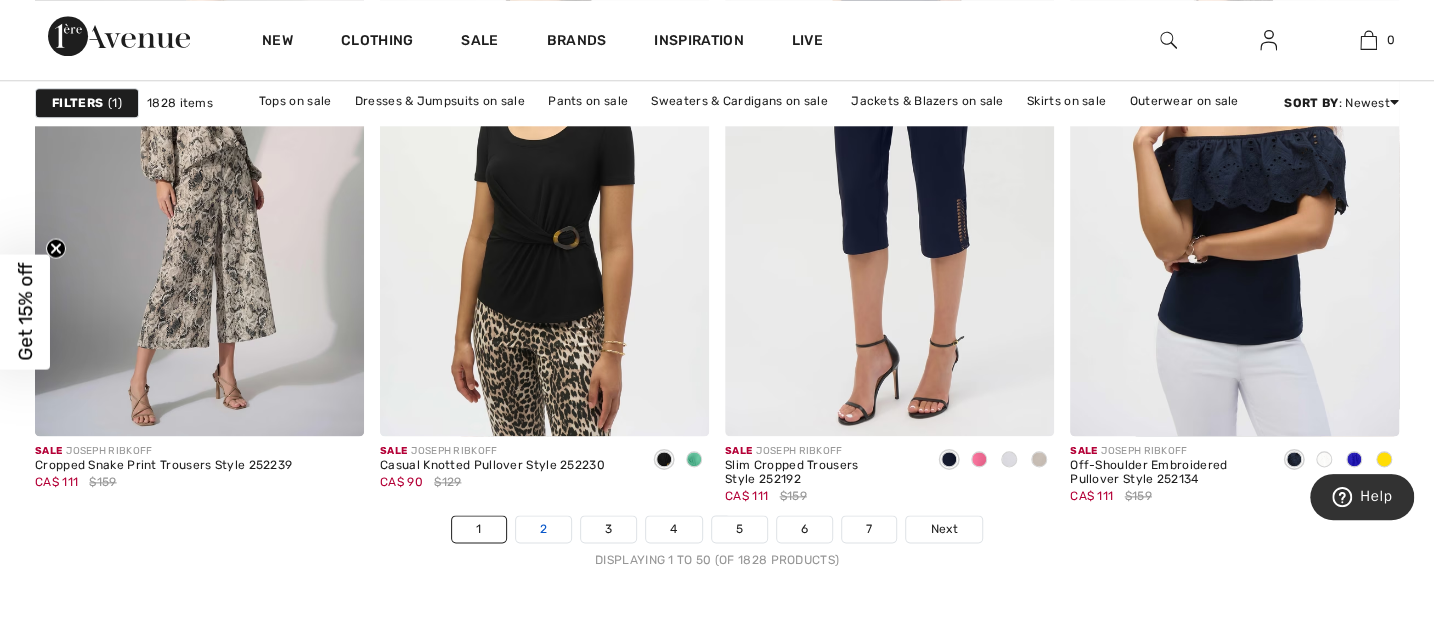 click on "2" at bounding box center [543, 529] 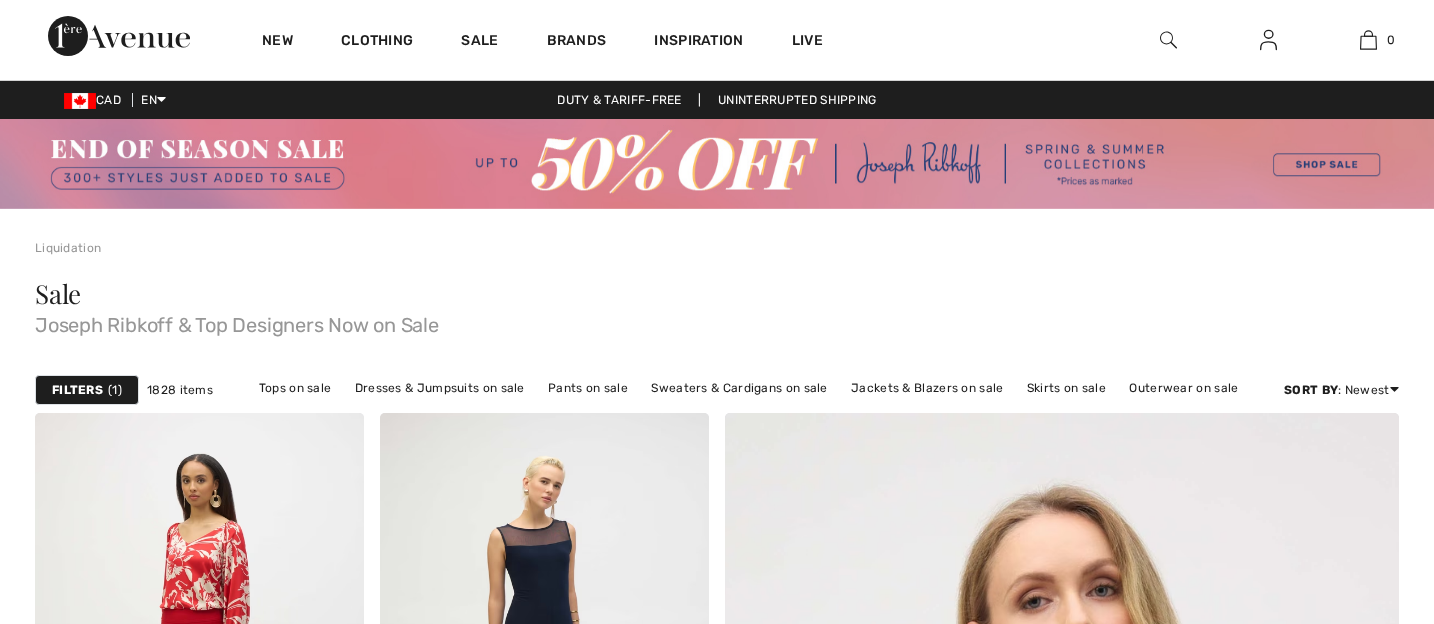 scroll, scrollTop: 1454, scrollLeft: 0, axis: vertical 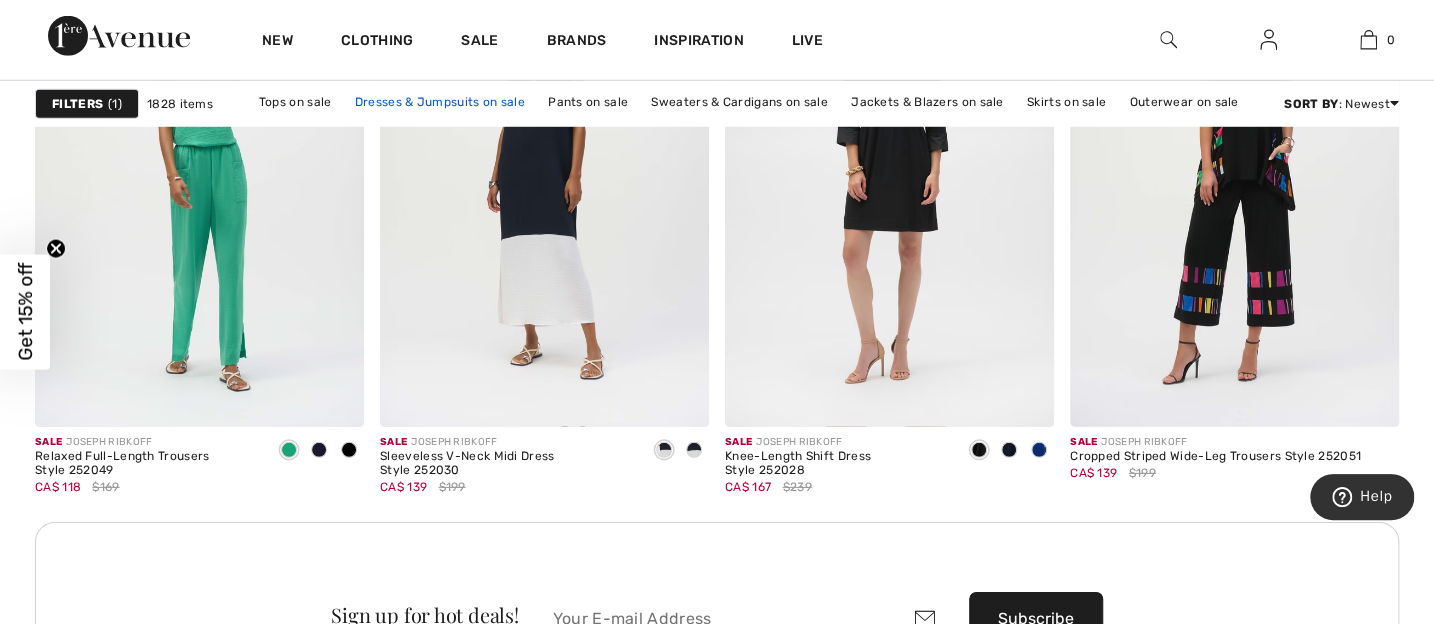 click on "Dresses & Jumpsuits on sale" at bounding box center [440, 101] 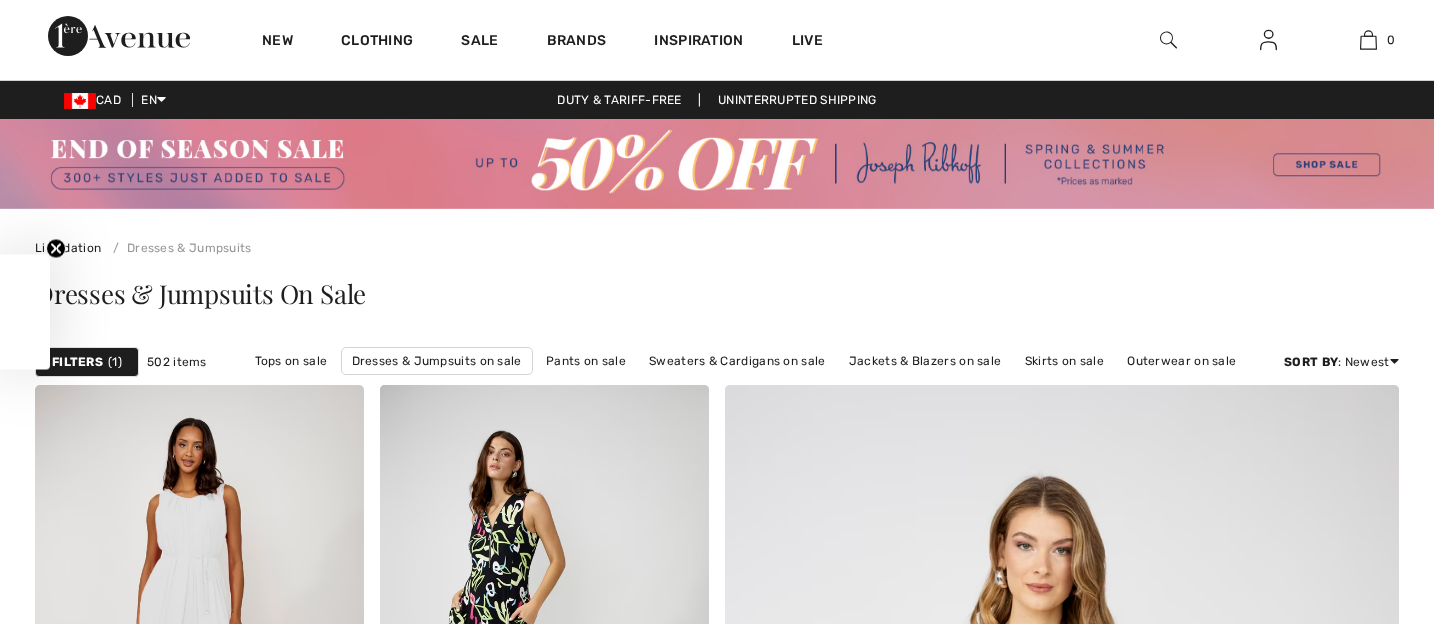 scroll, scrollTop: 0, scrollLeft: 0, axis: both 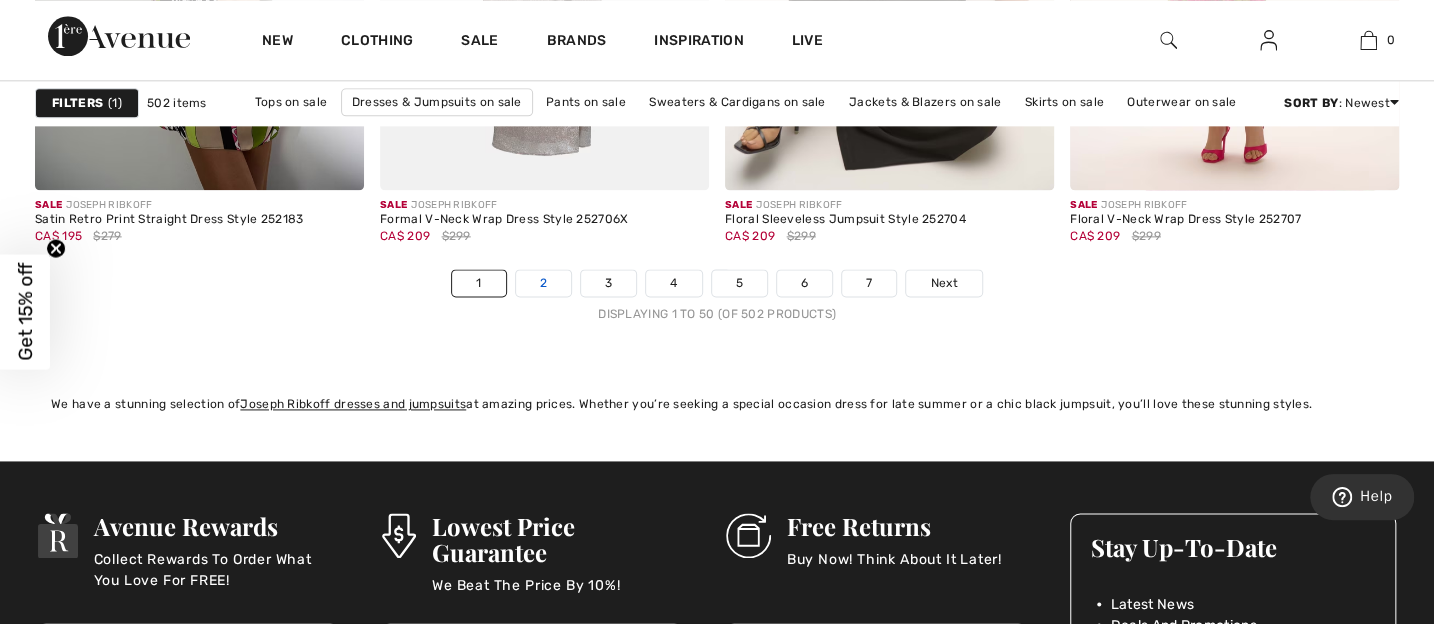 click on "2" at bounding box center (543, 283) 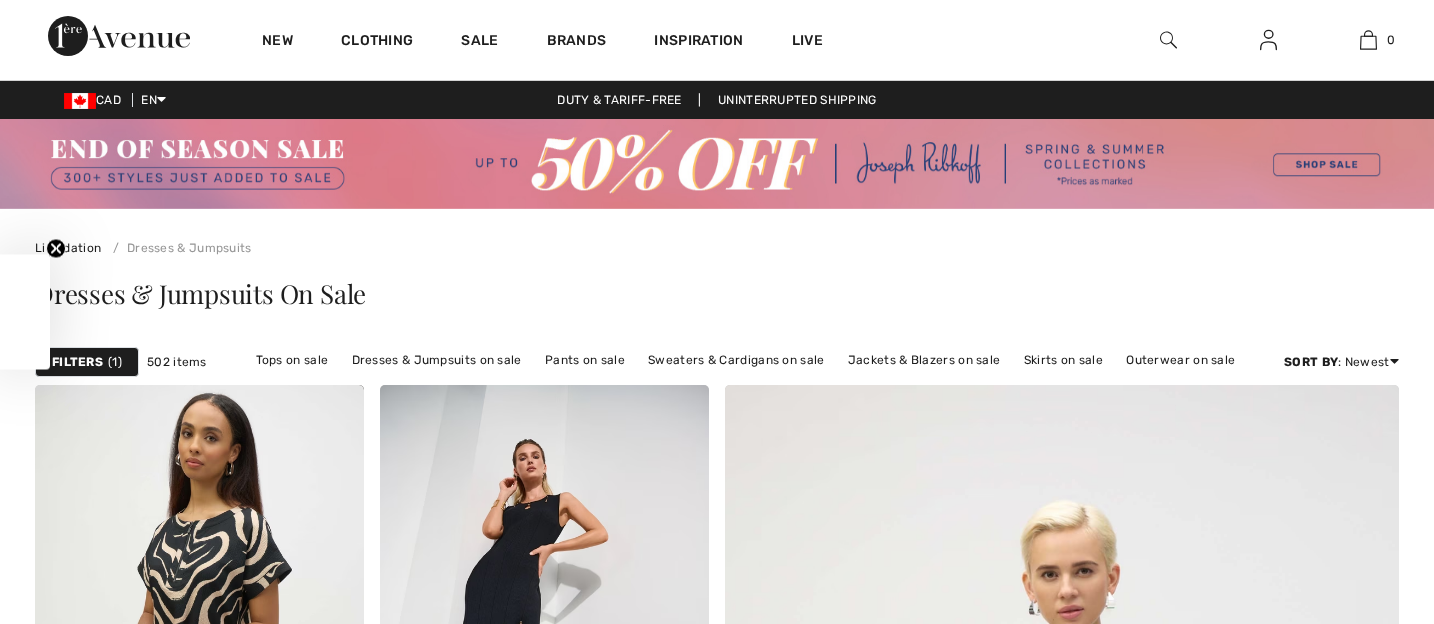 scroll, scrollTop: 0, scrollLeft: 0, axis: both 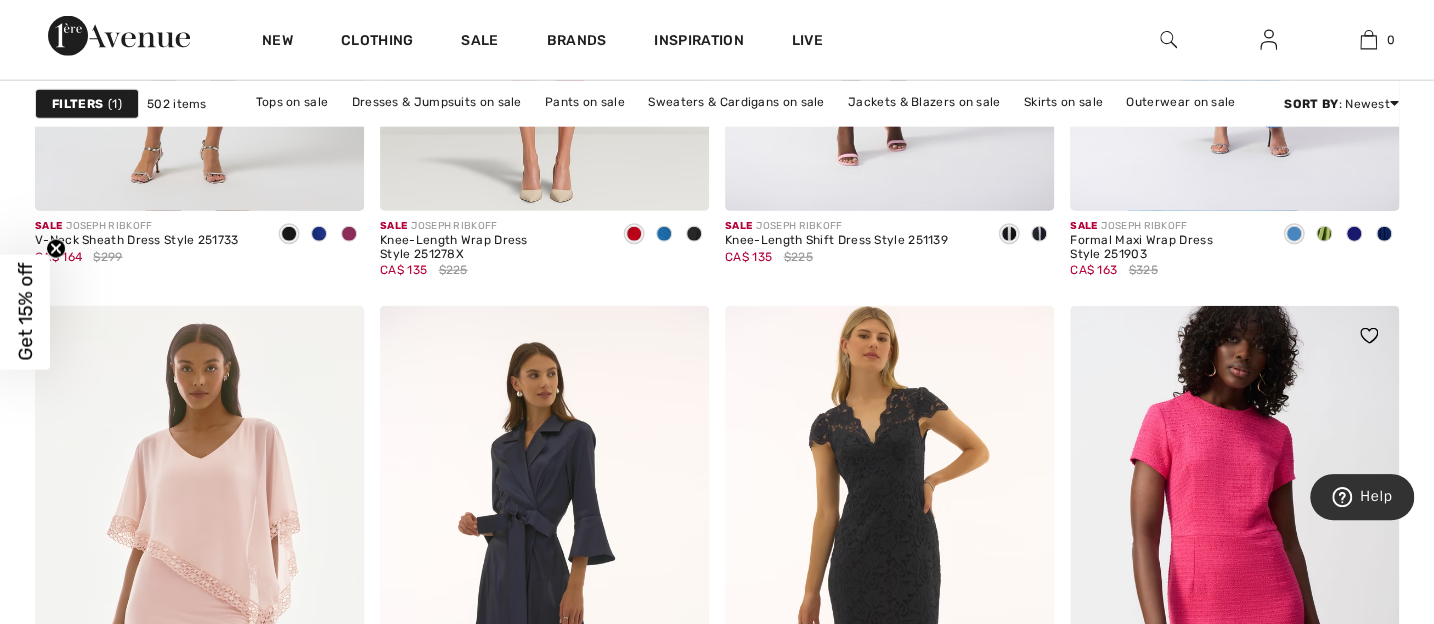 click at bounding box center [1234, 553] 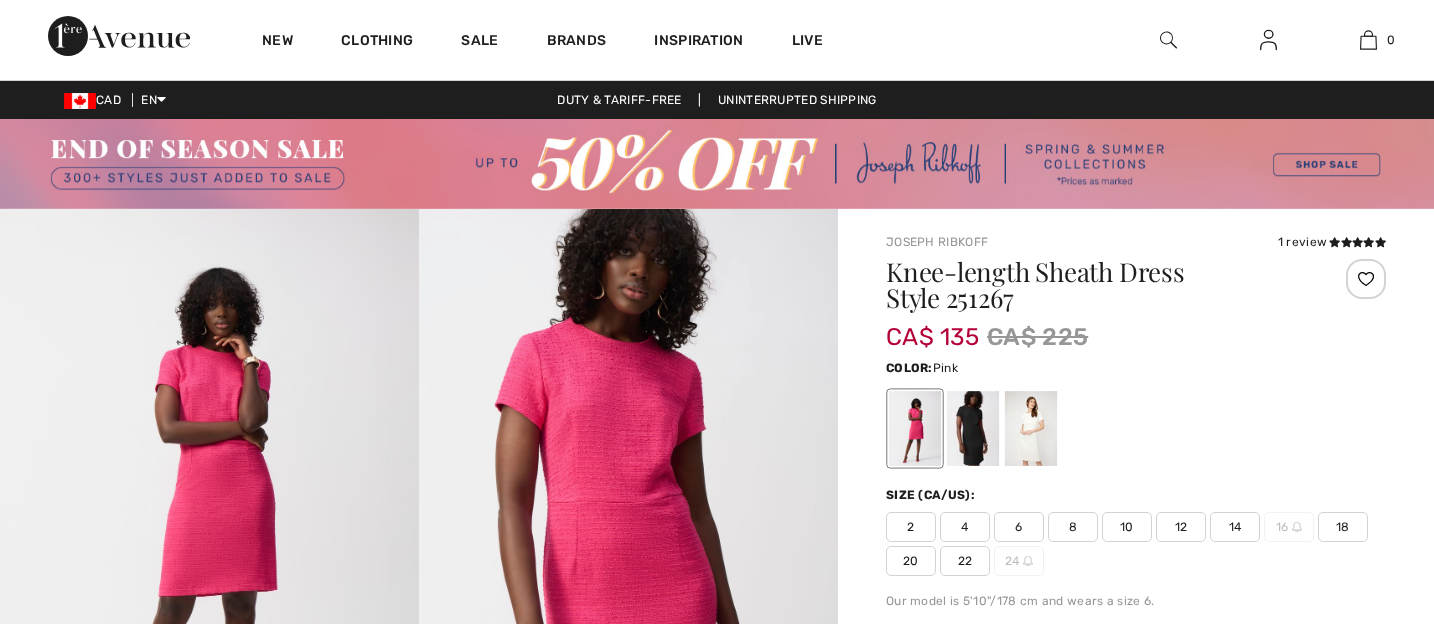 scroll, scrollTop: 0, scrollLeft: 0, axis: both 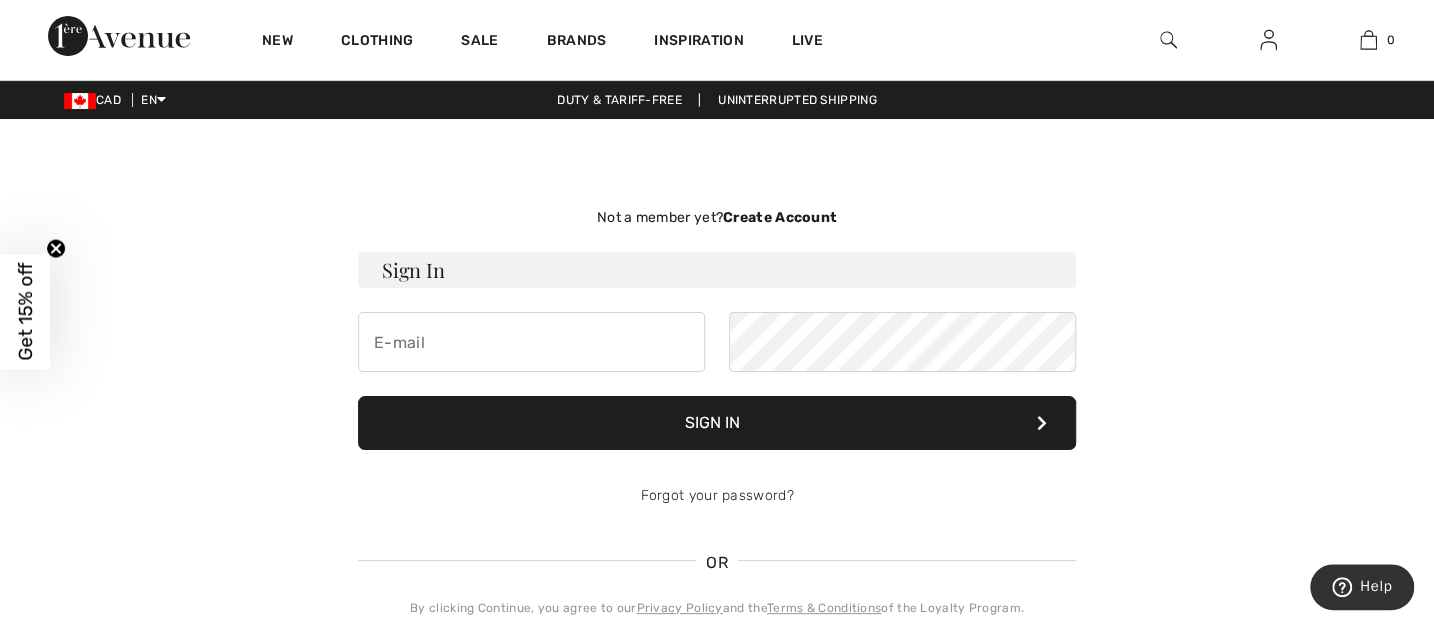 drag, startPoint x: 0, startPoint y: 0, endPoint x: 710, endPoint y: 389, distance: 809.58075 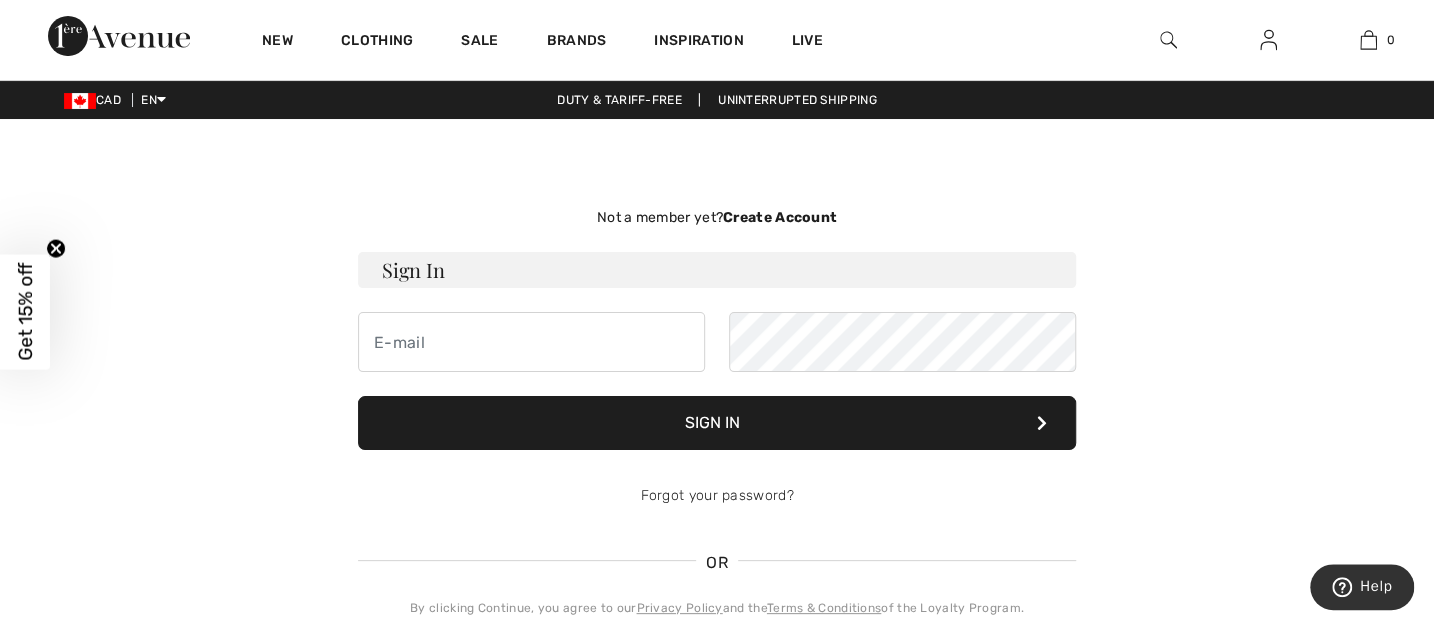 click on "Sign In" at bounding box center (717, 270) 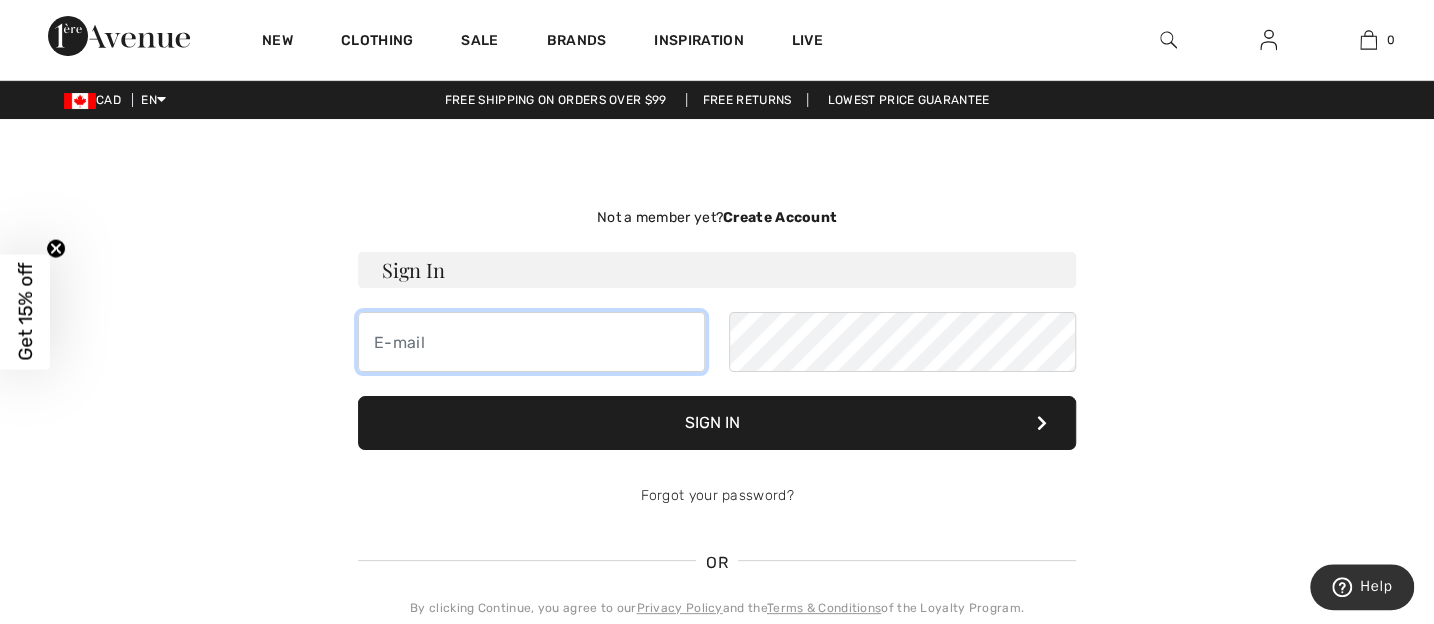 click at bounding box center [531, 342] 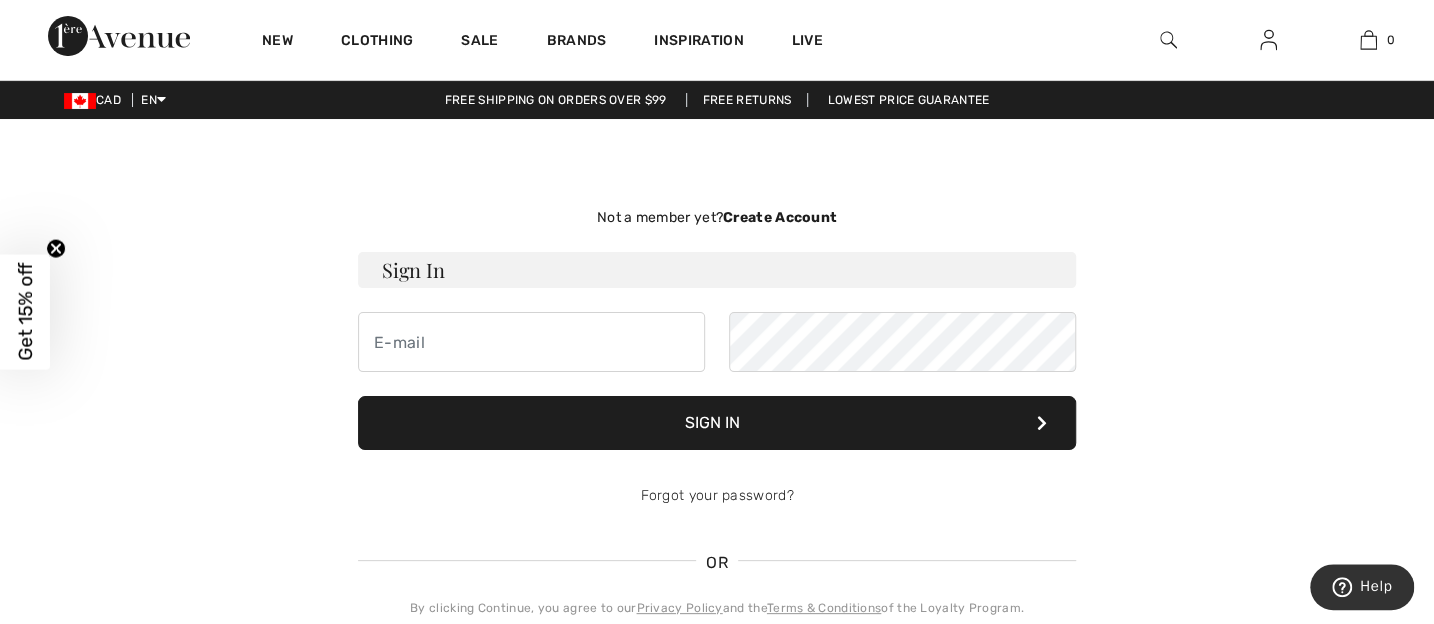 click at bounding box center [1042, 423] 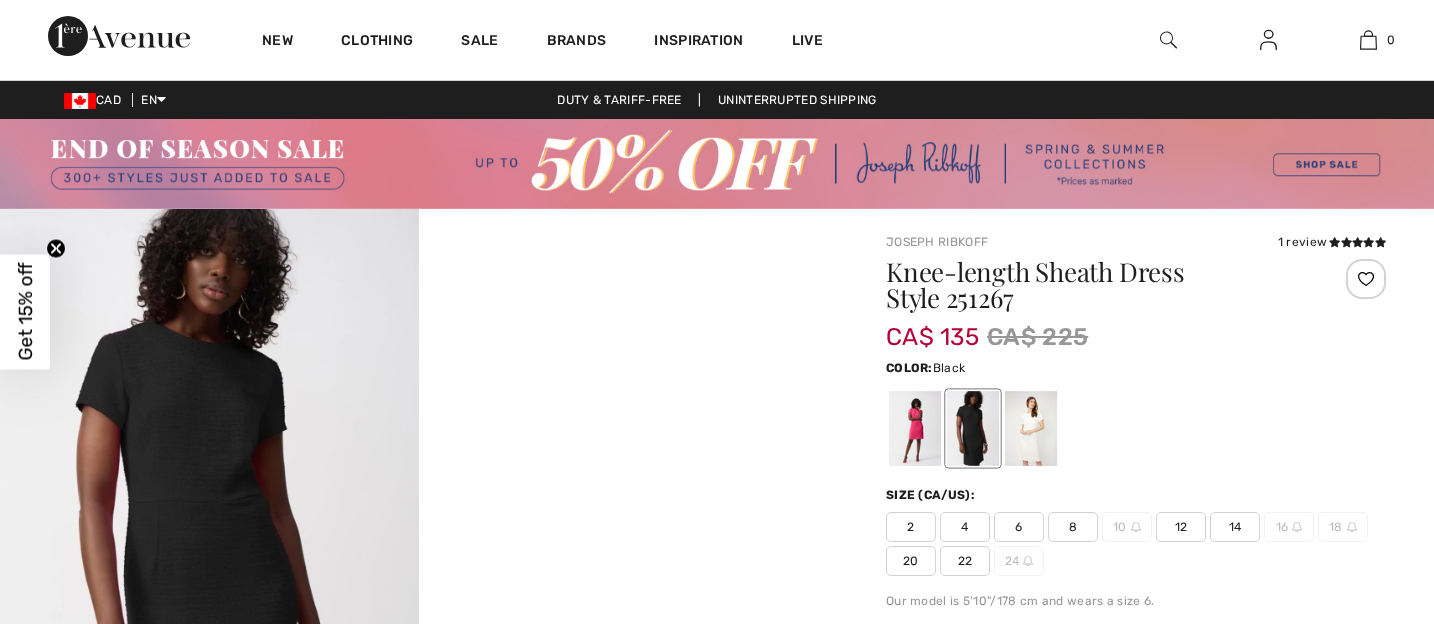 scroll, scrollTop: 0, scrollLeft: 0, axis: both 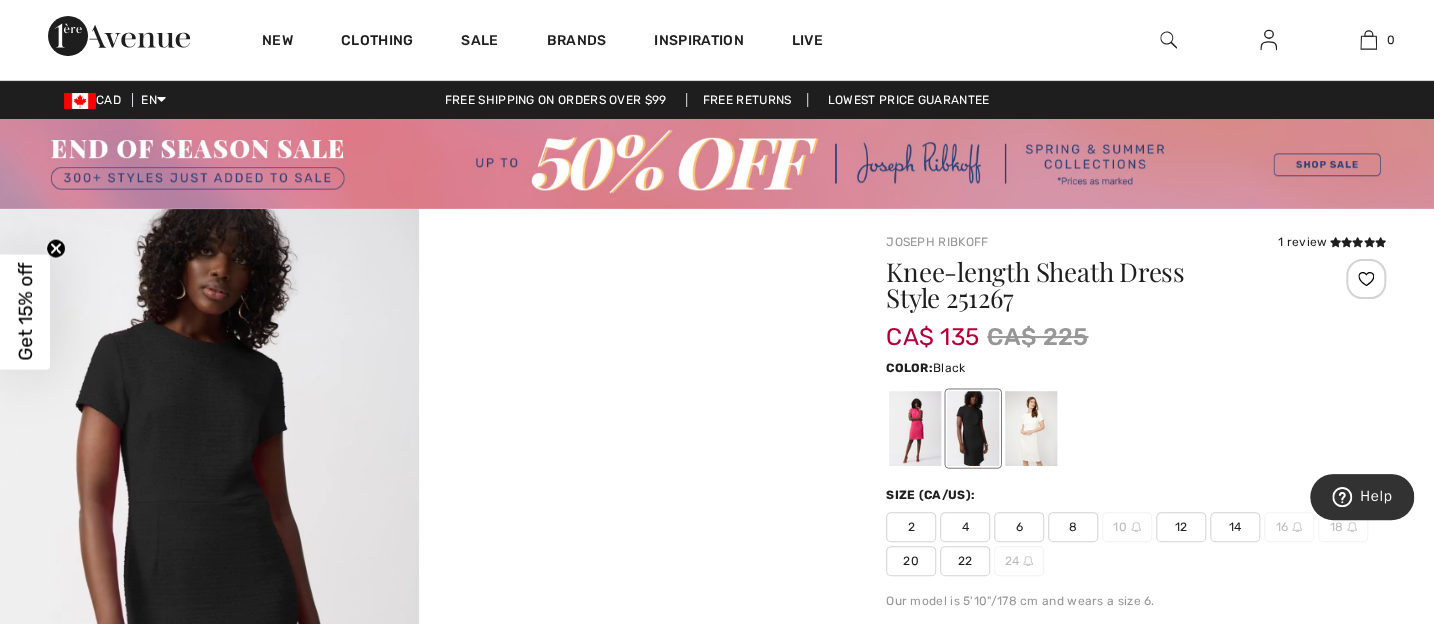 click on "14" at bounding box center (1235, 527) 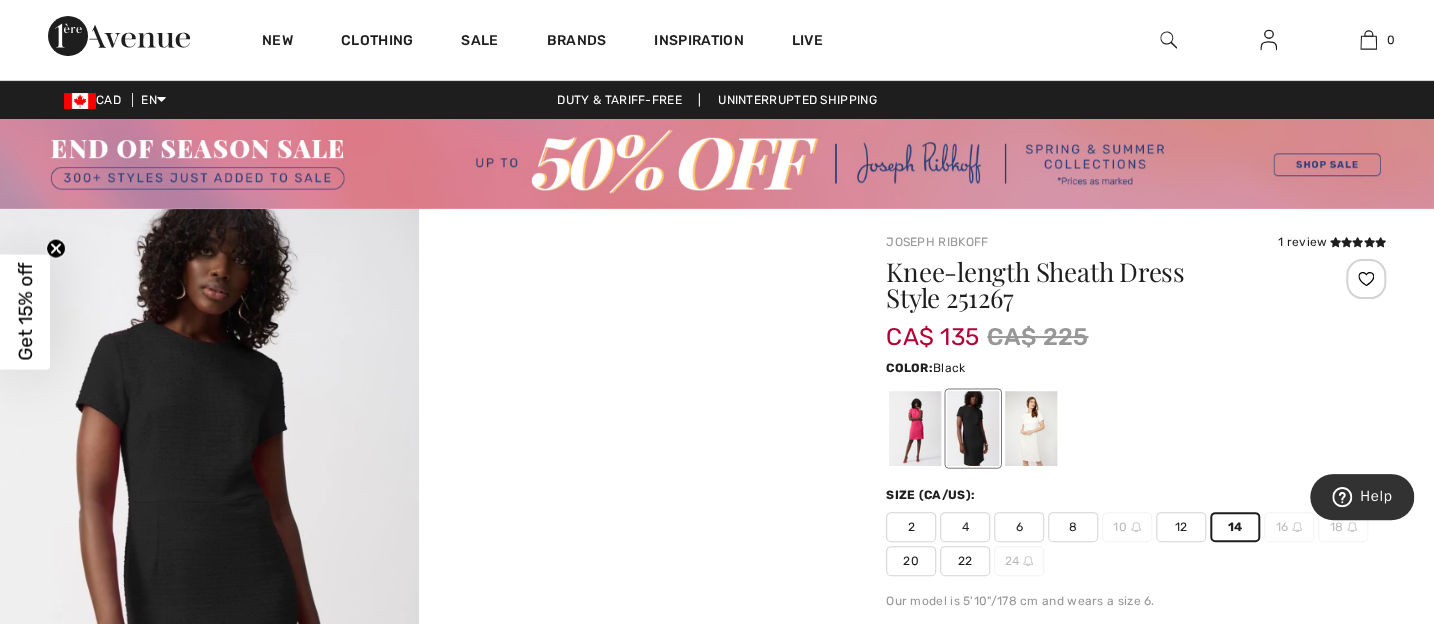 click at bounding box center (1366, 279) 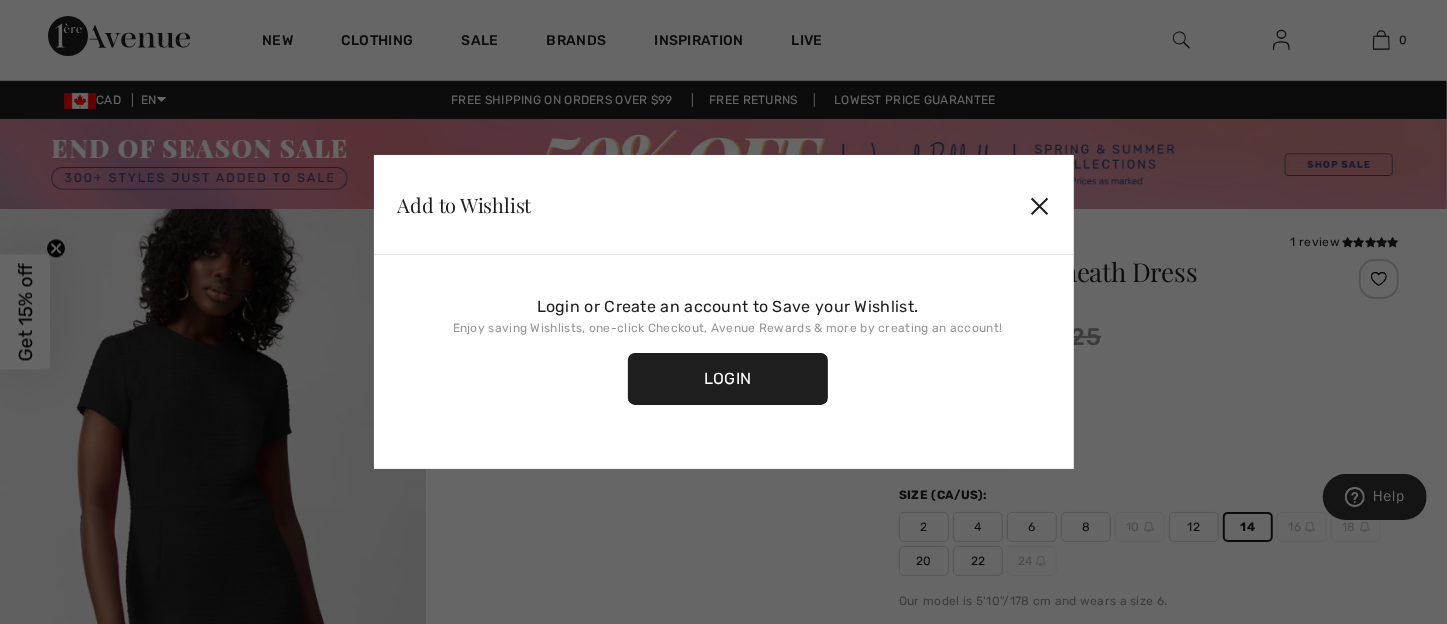 click at bounding box center [723, 312] 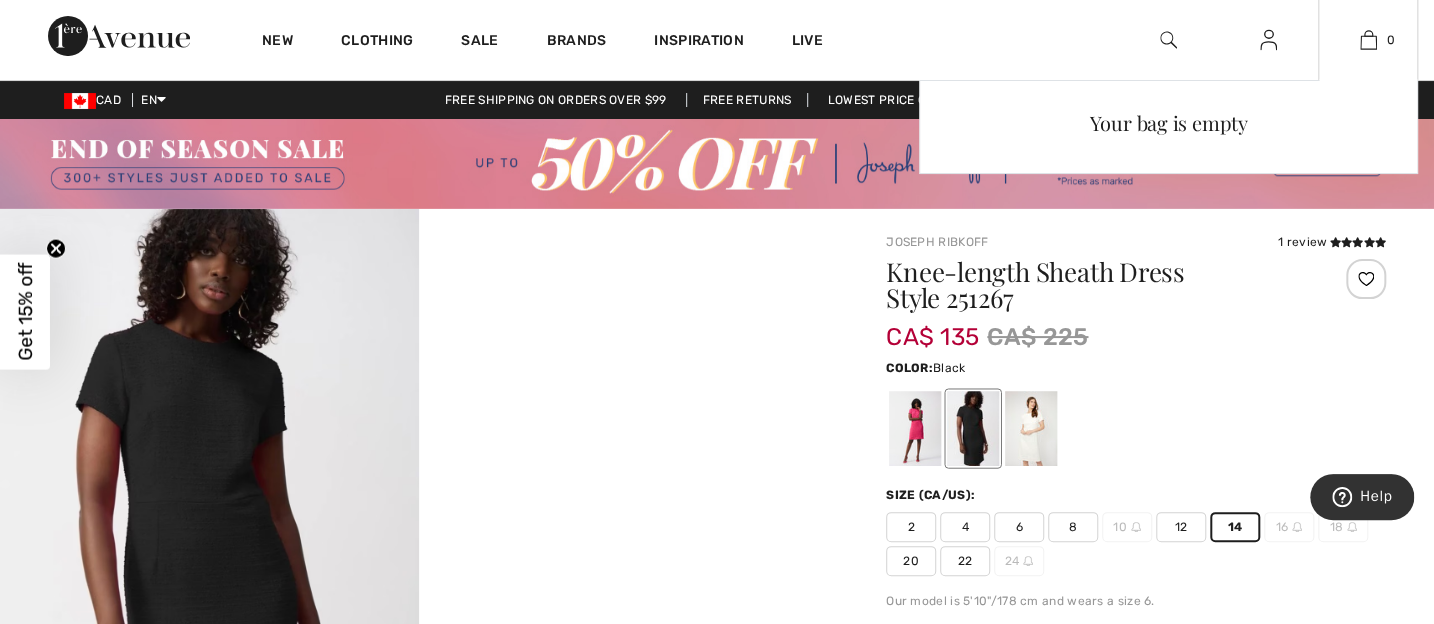 click on "0
Your bag is empty" at bounding box center (1368, 40) 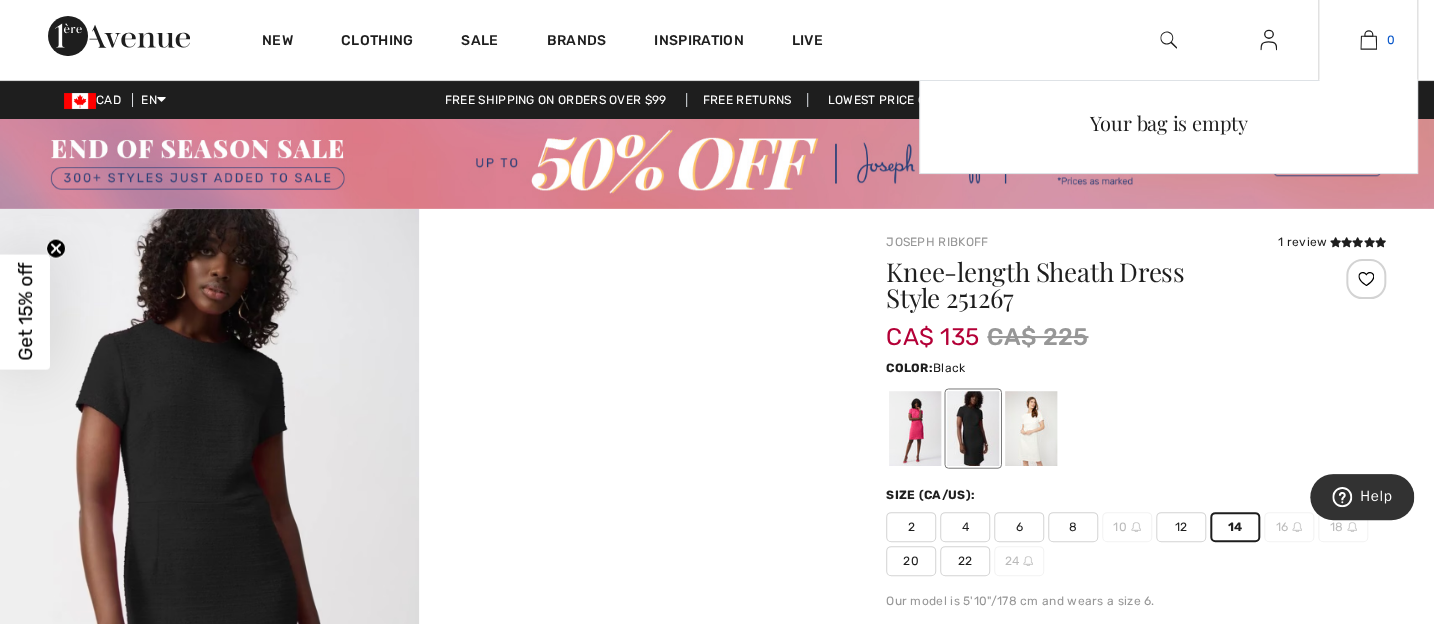 click at bounding box center [1368, 40] 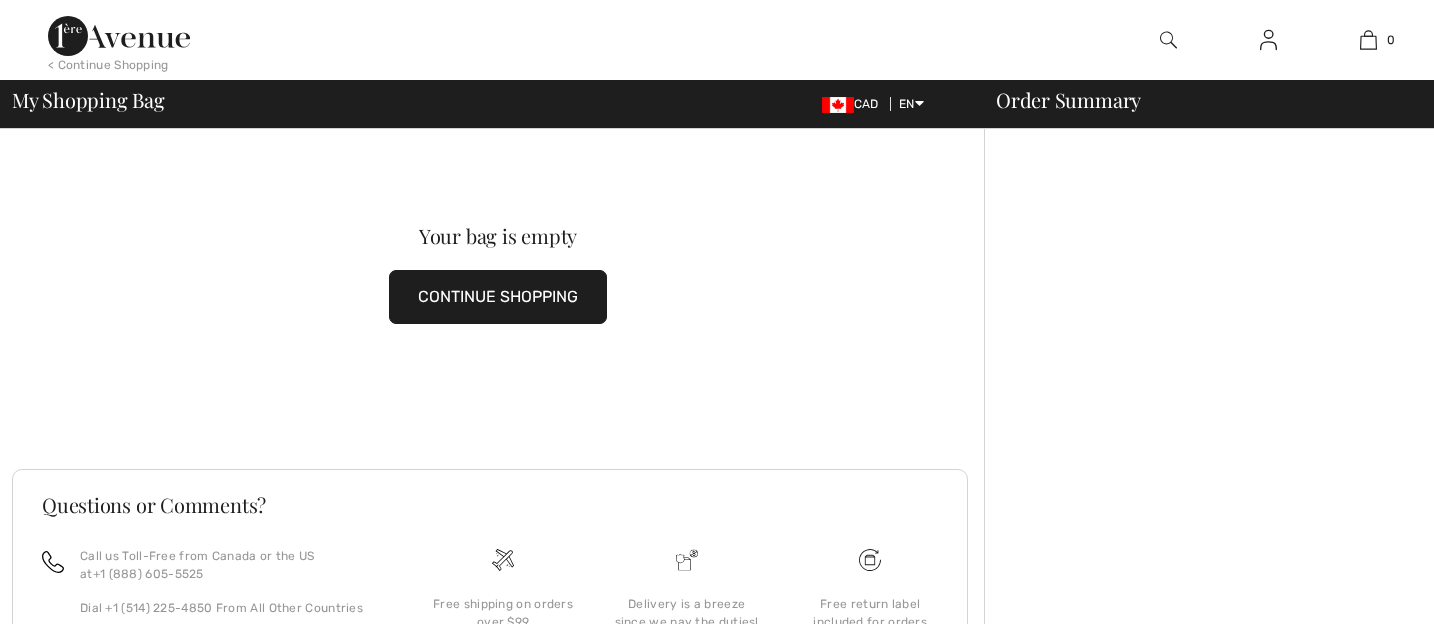 scroll, scrollTop: 0, scrollLeft: 0, axis: both 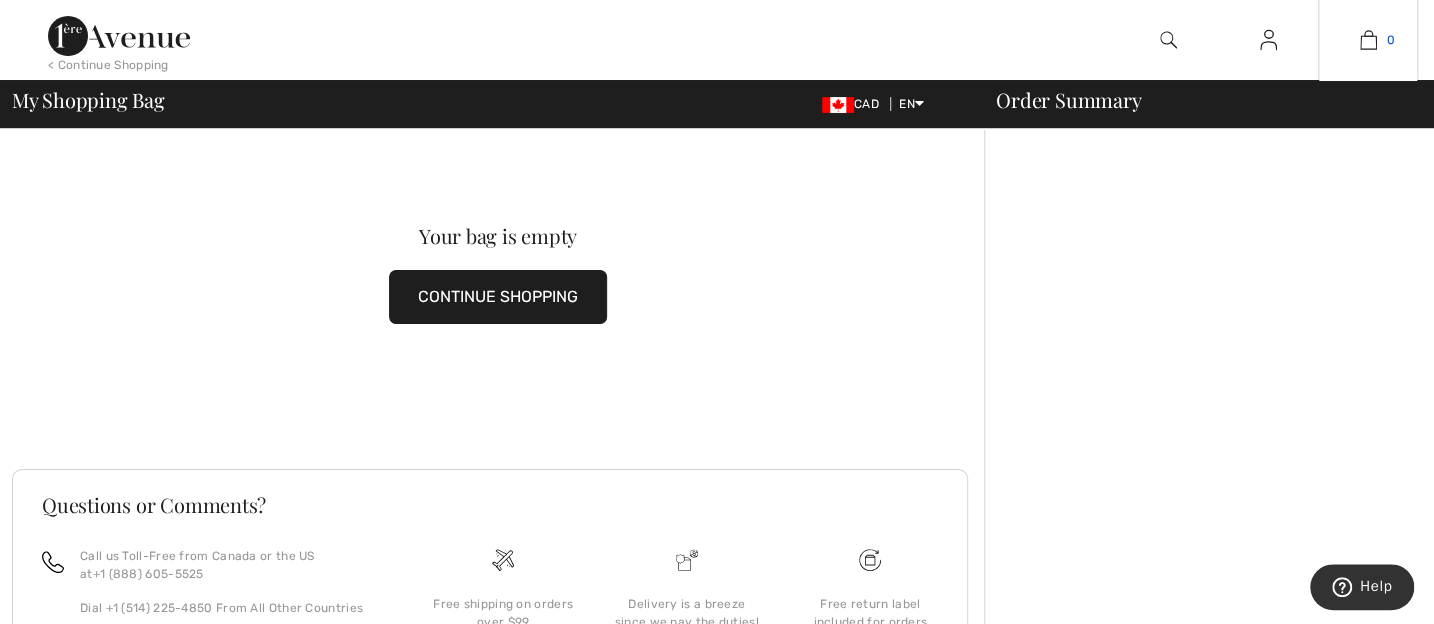 drag, startPoint x: 0, startPoint y: 0, endPoint x: 1363, endPoint y: 40, distance: 1363.5868 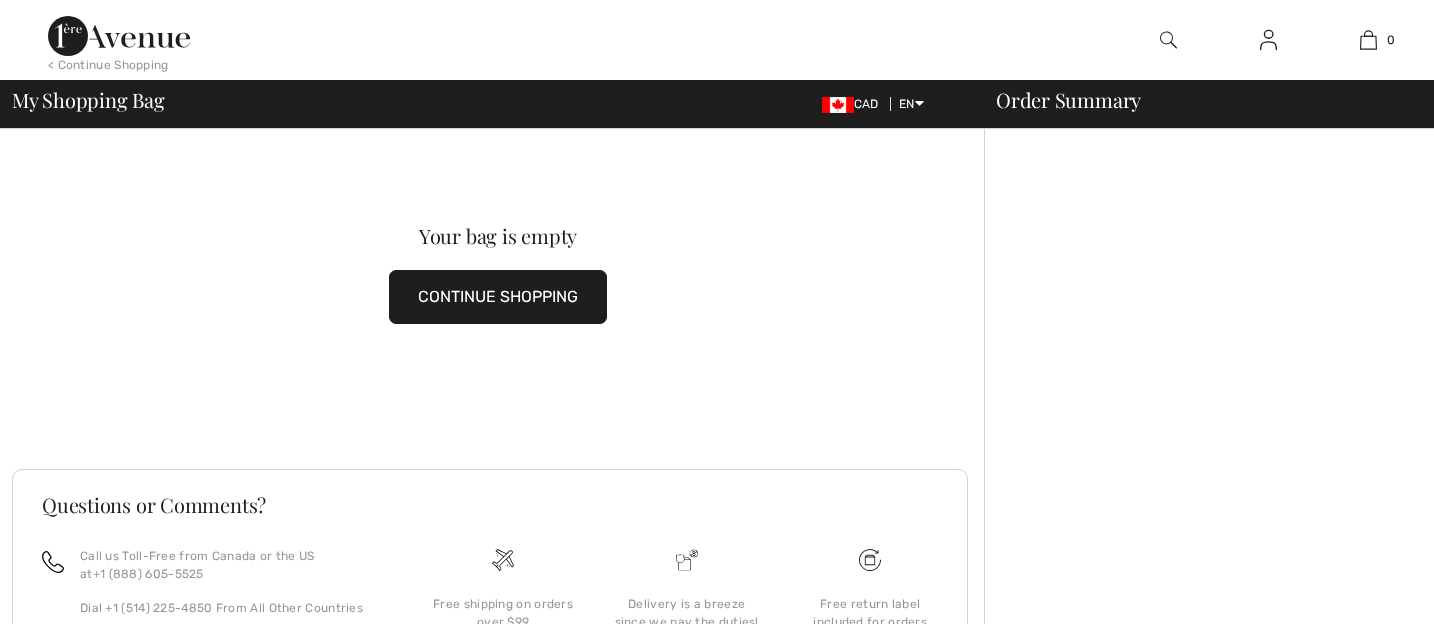 scroll, scrollTop: 0, scrollLeft: 0, axis: both 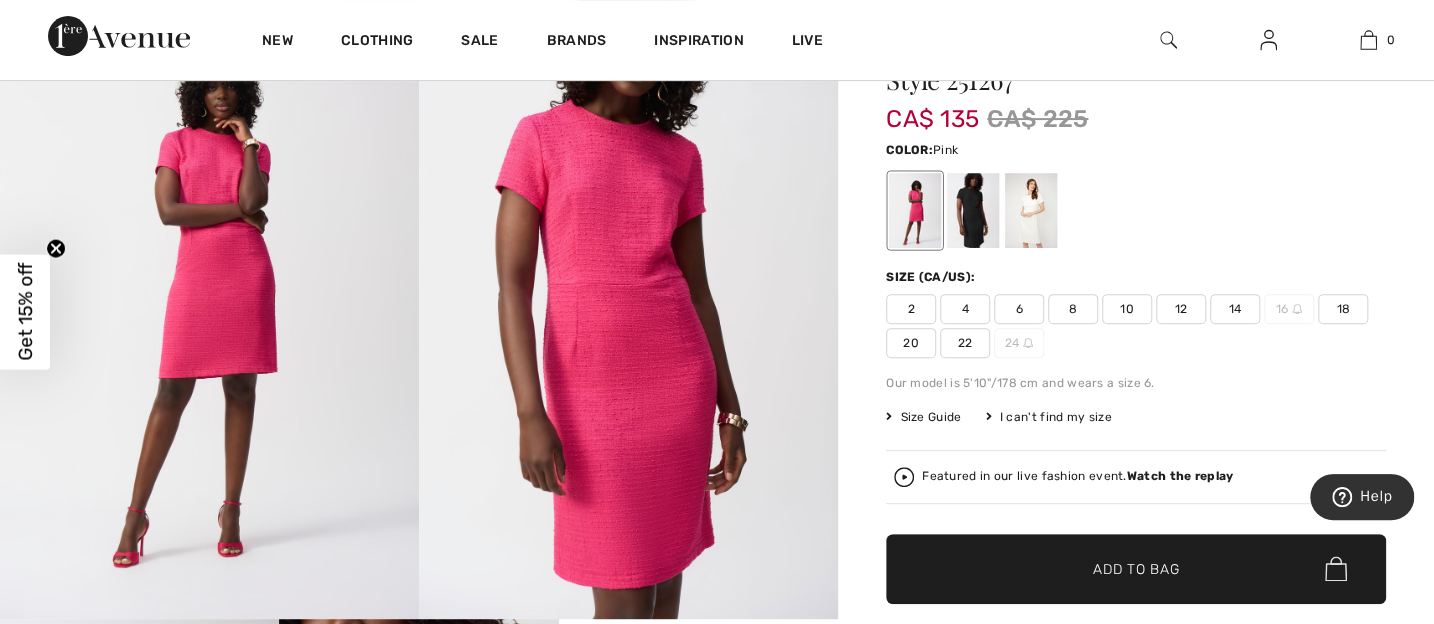 click at bounding box center [628, 305] 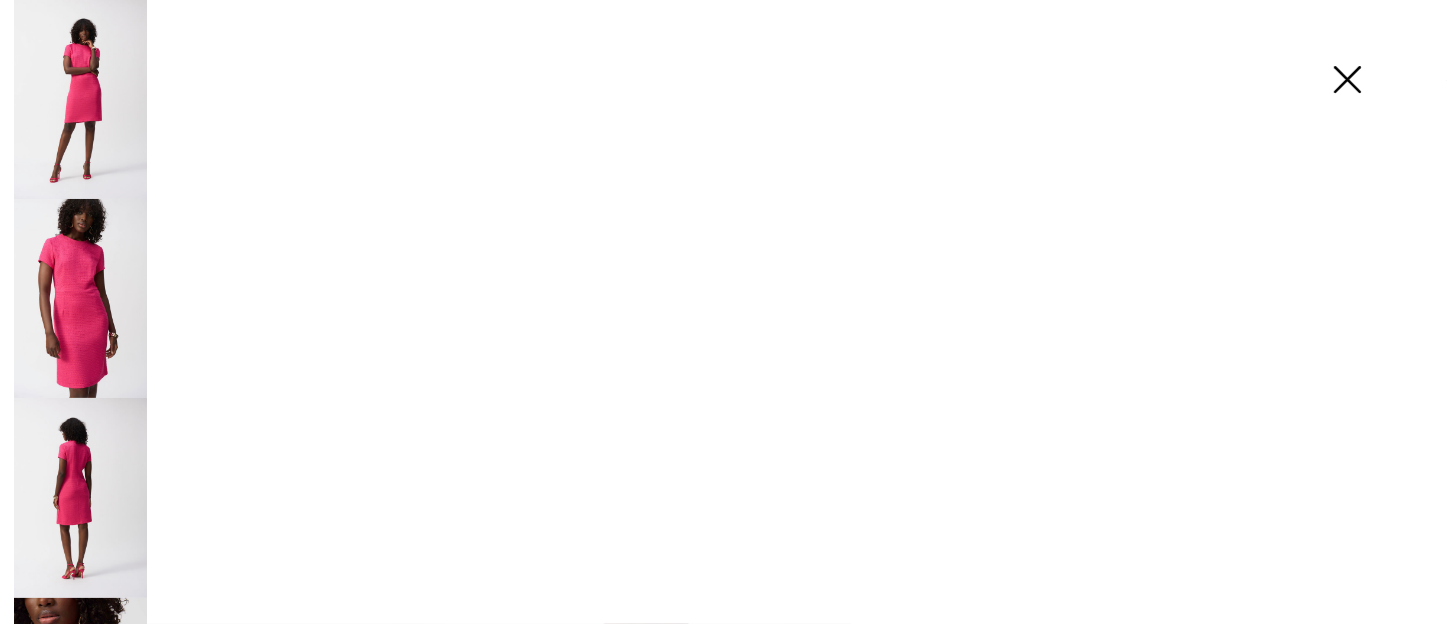 click at bounding box center (723, 1084) 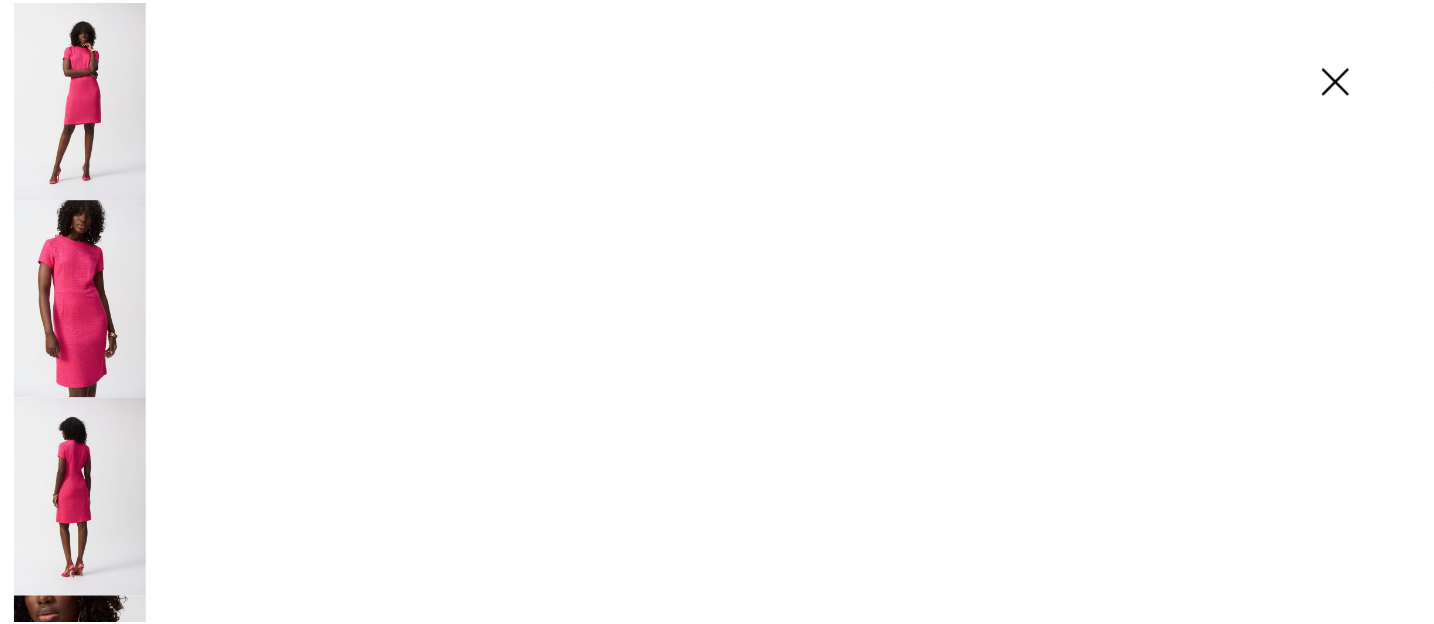scroll, scrollTop: 218, scrollLeft: 0, axis: vertical 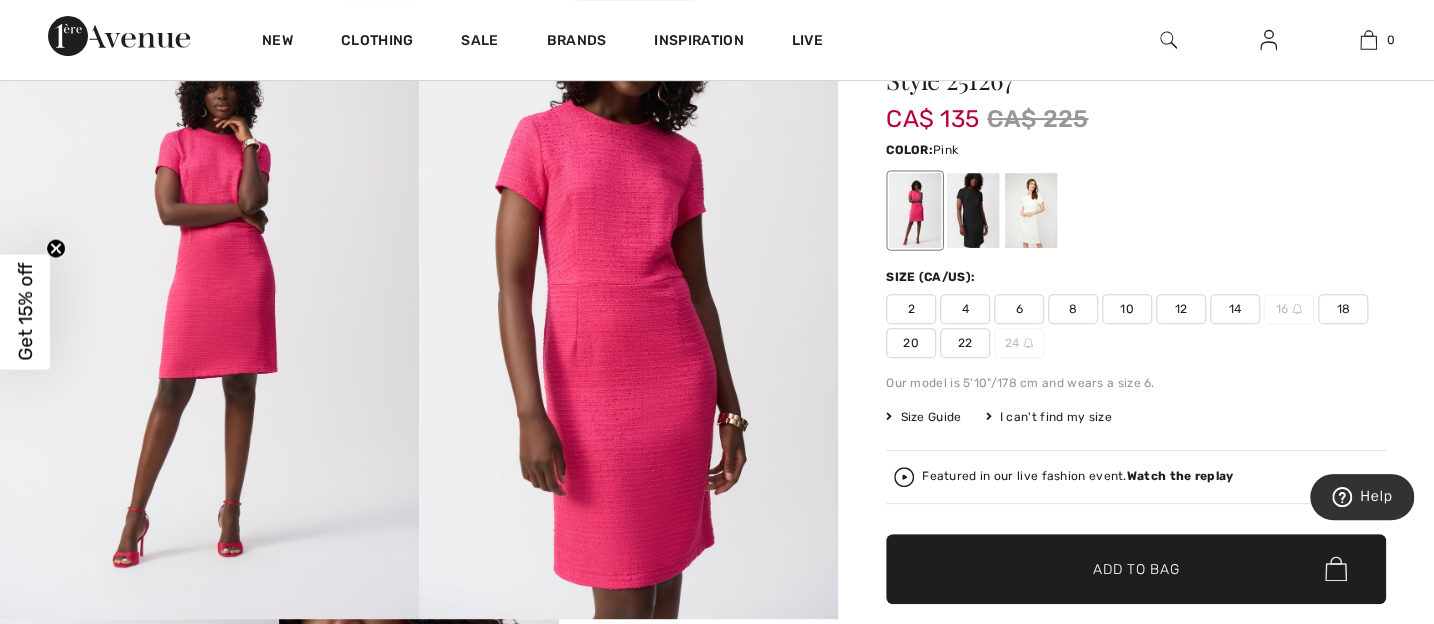 click at bounding box center [628, 305] 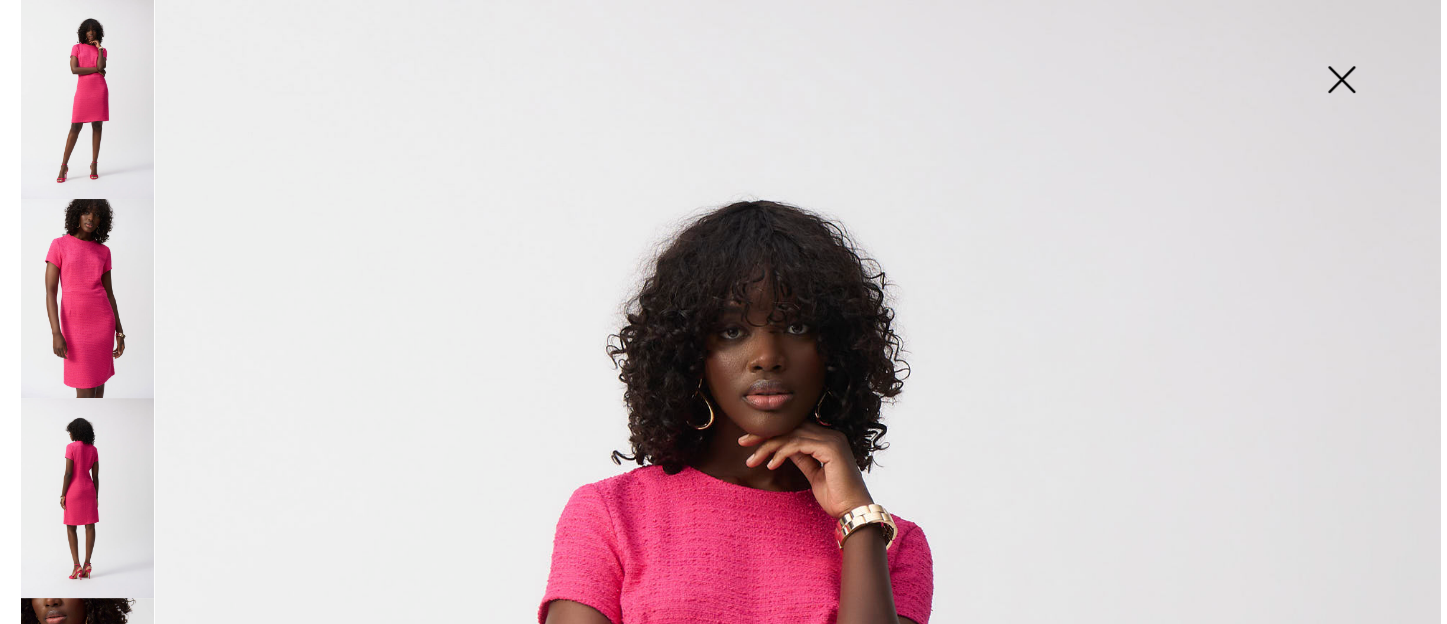 scroll, scrollTop: 219, scrollLeft: 0, axis: vertical 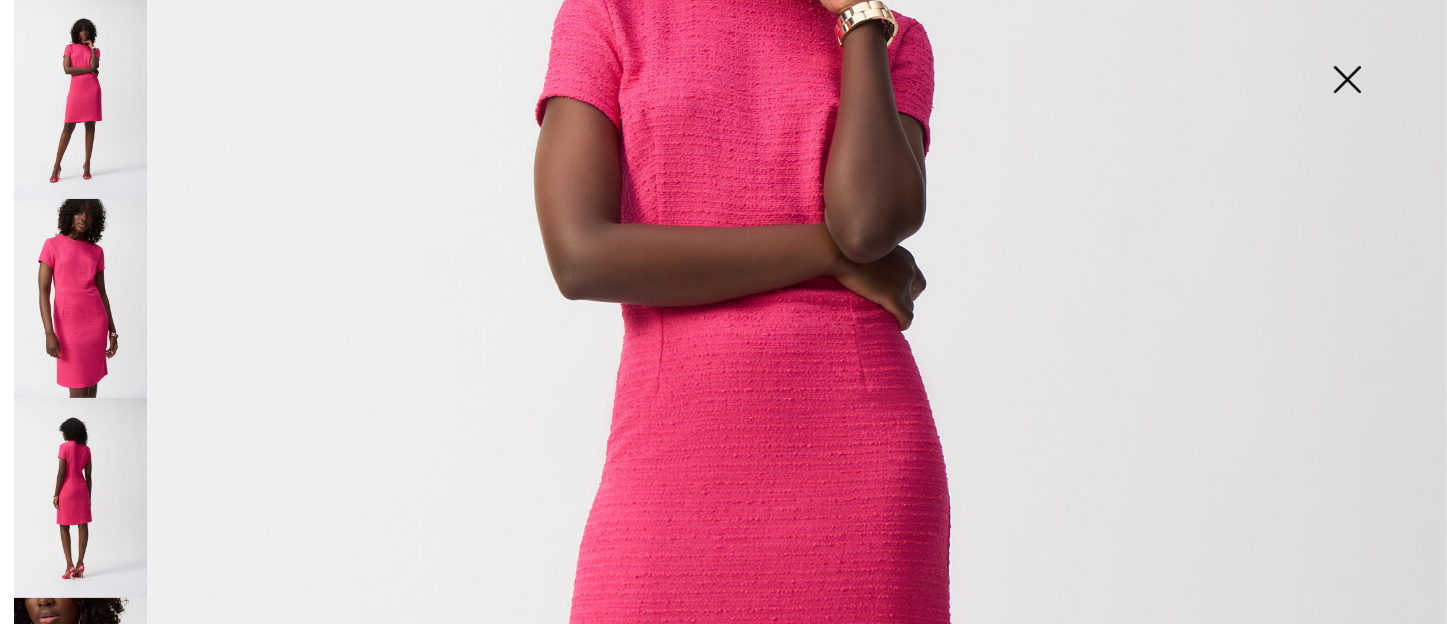 click at bounding box center [1347, 81] 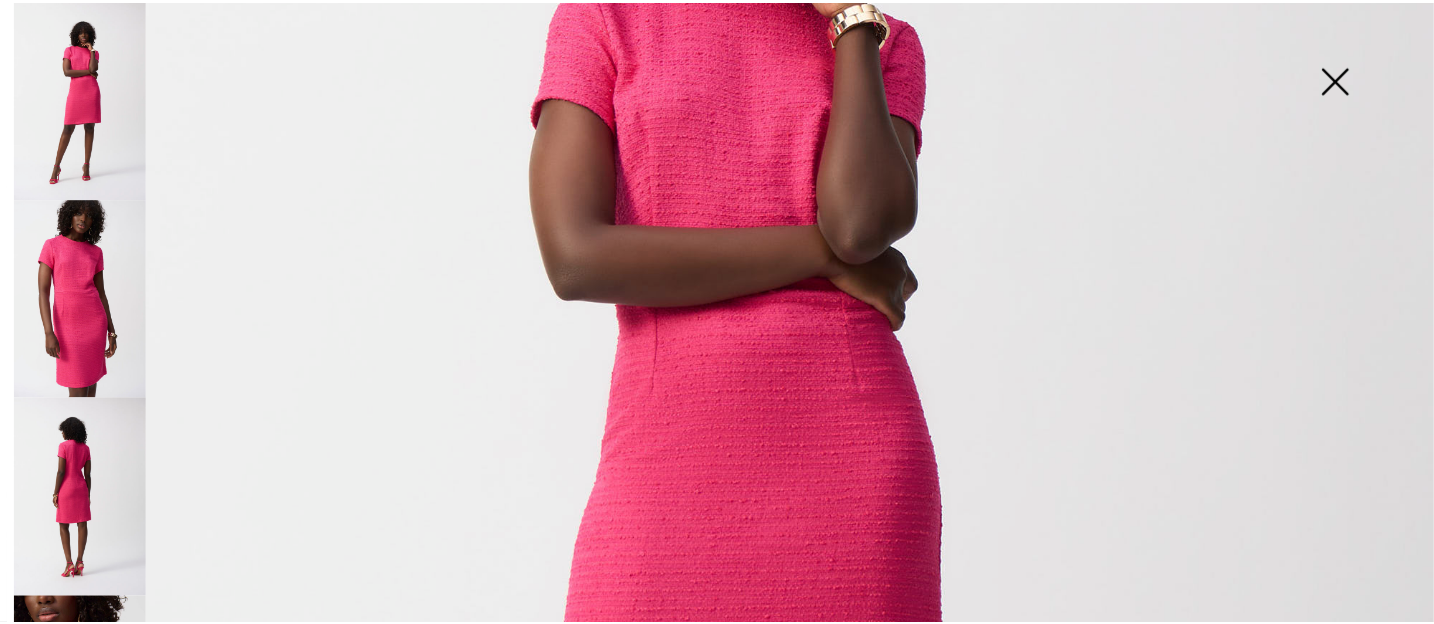 scroll, scrollTop: 218, scrollLeft: 0, axis: vertical 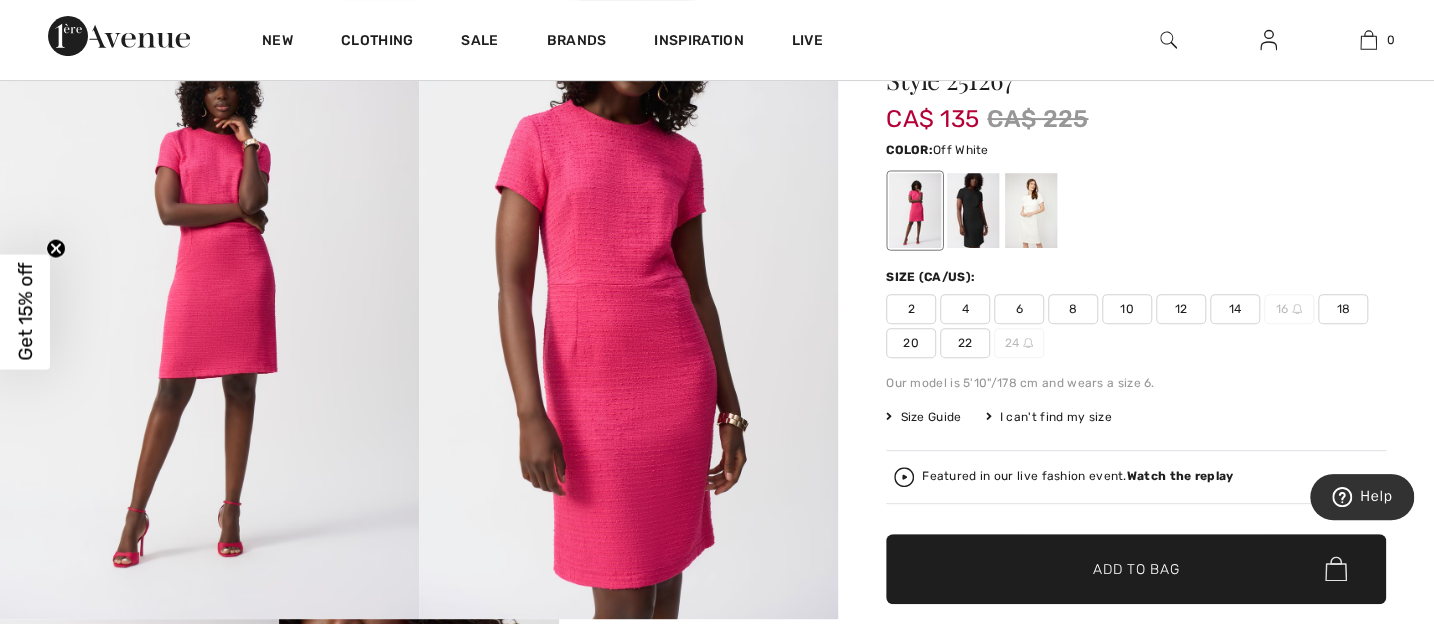 click at bounding box center (1031, 210) 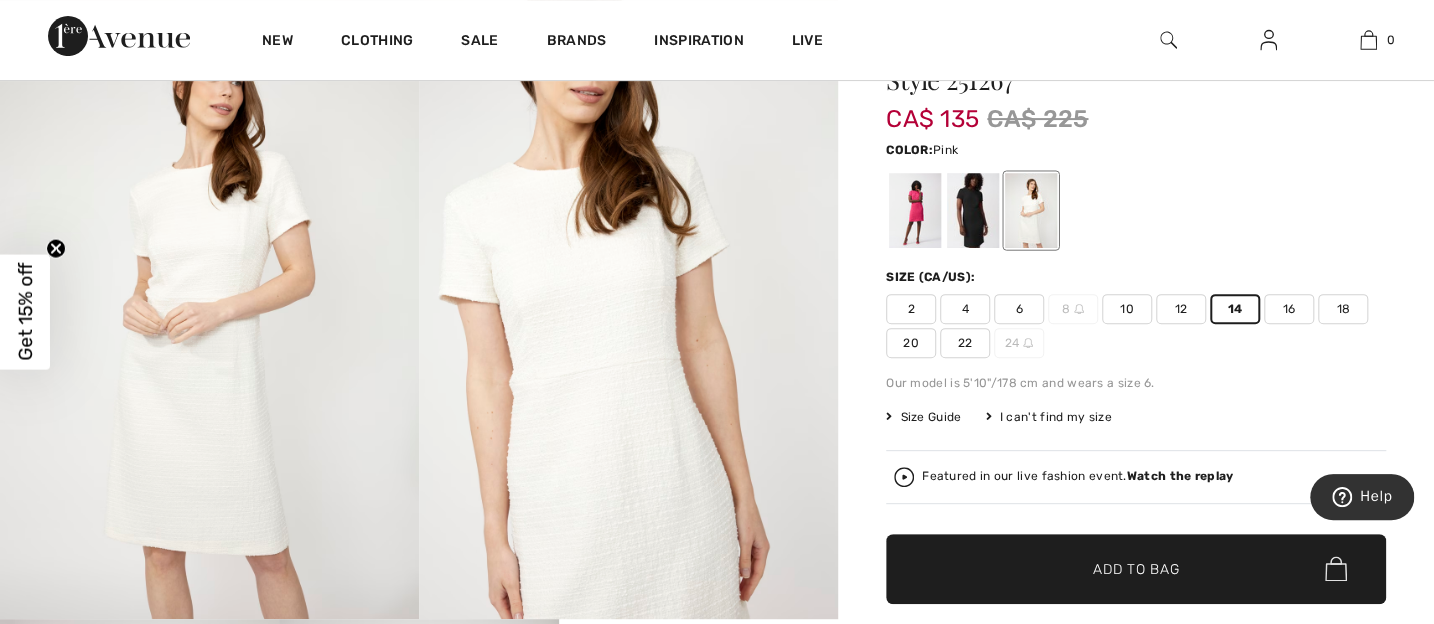 click at bounding box center [915, 210] 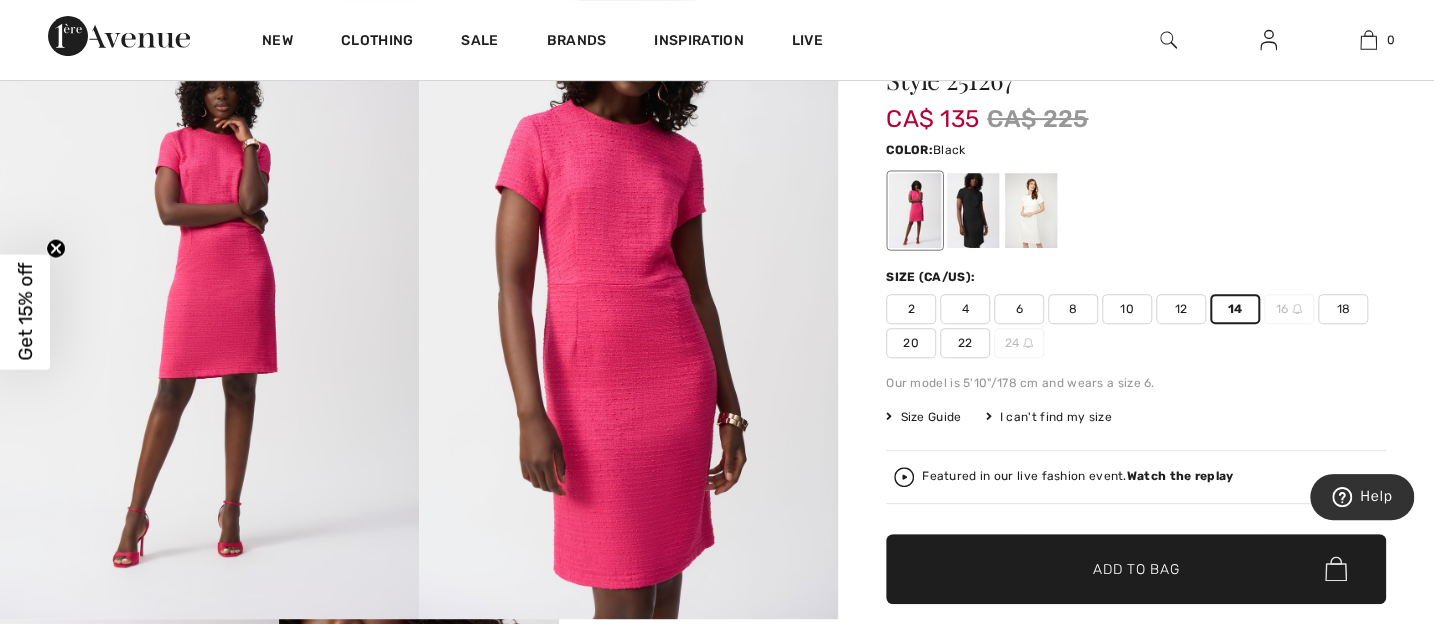 click at bounding box center [973, 210] 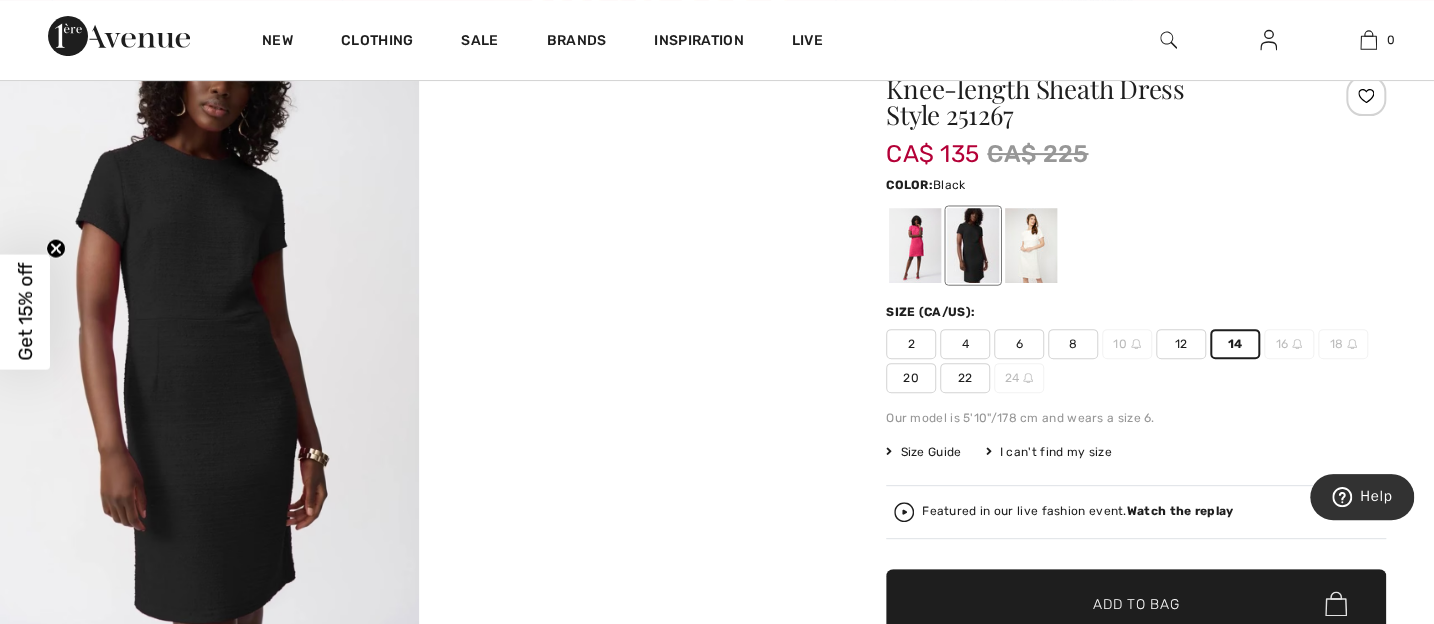 scroll, scrollTop: 181, scrollLeft: 0, axis: vertical 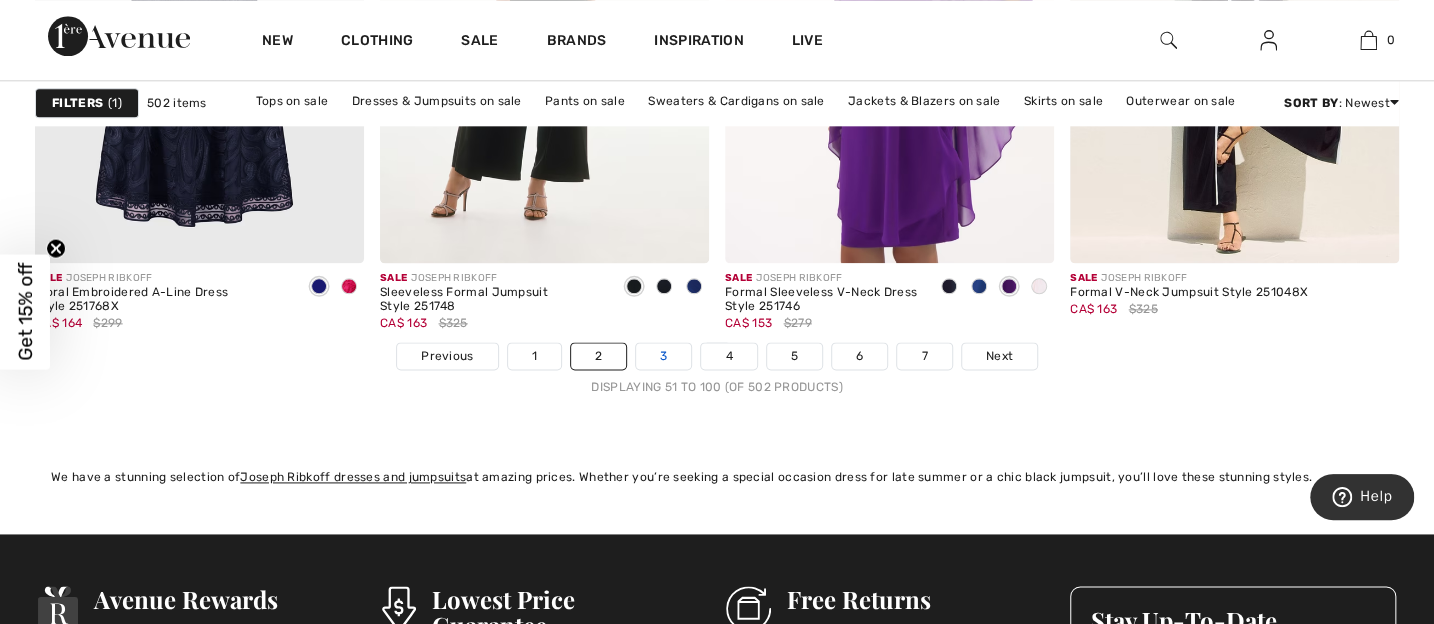 click on "3" at bounding box center (663, 356) 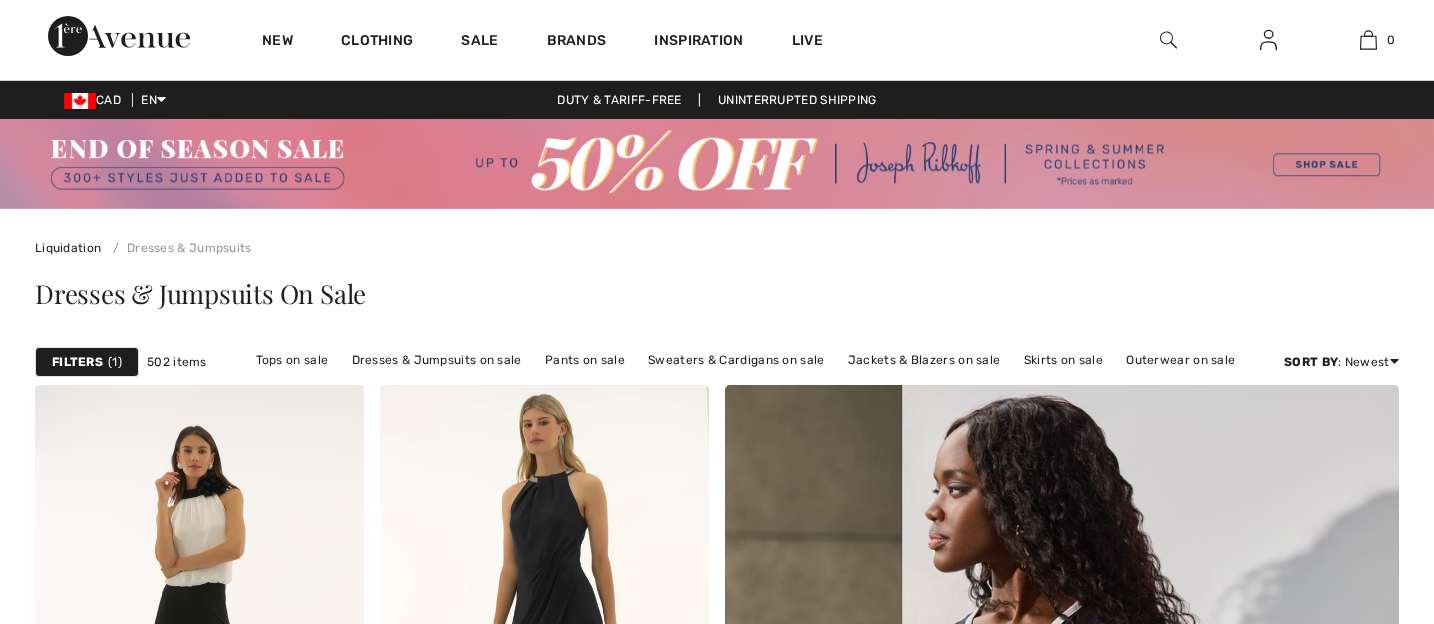 scroll, scrollTop: 0, scrollLeft: 0, axis: both 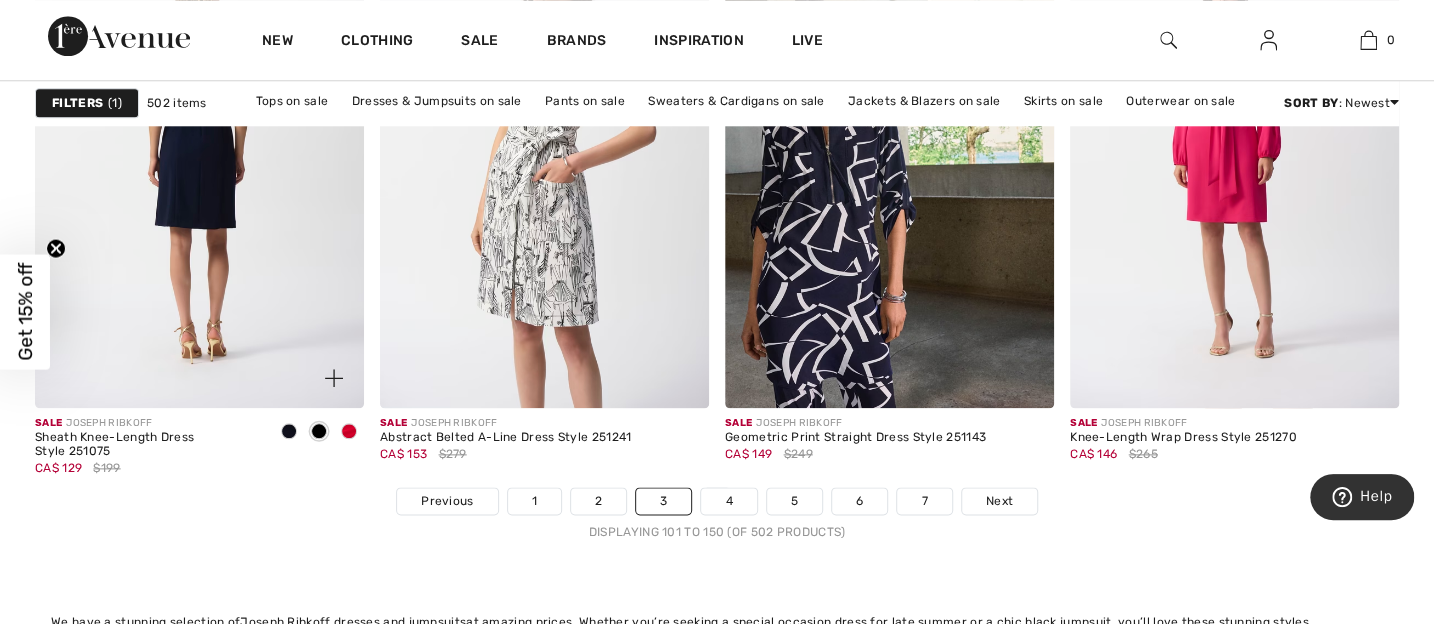 click at bounding box center [199, 162] 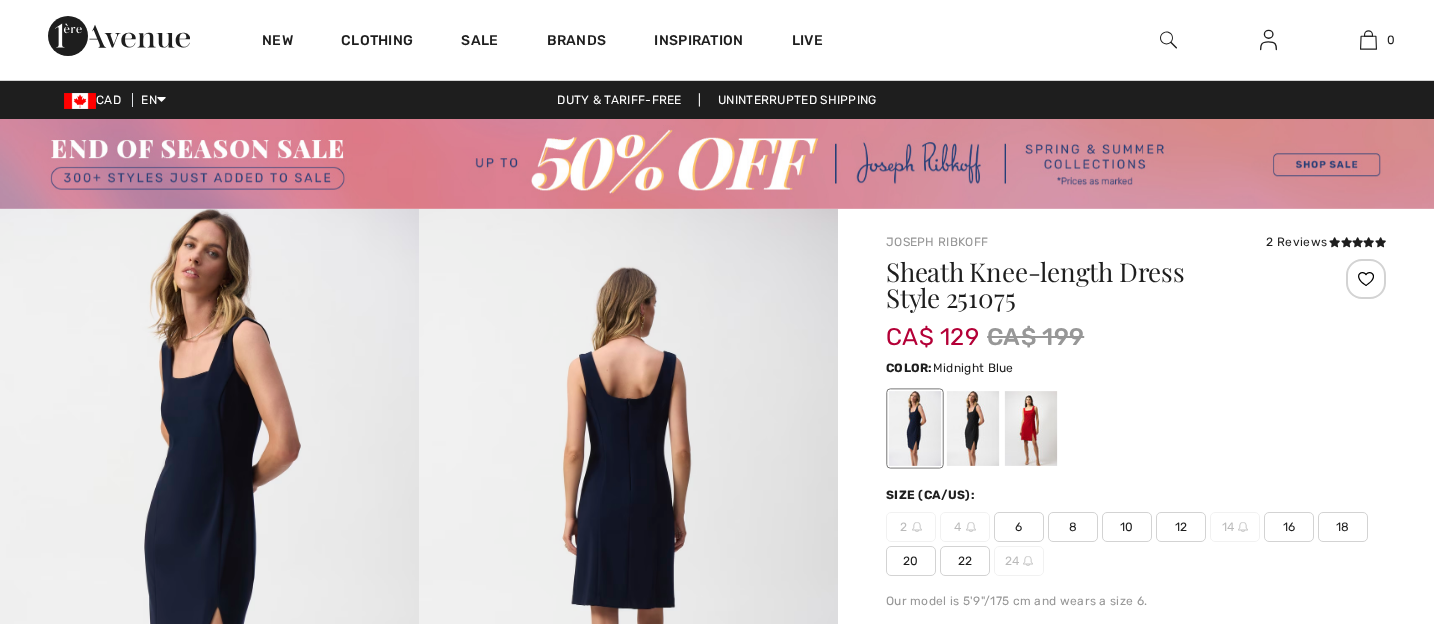scroll, scrollTop: 0, scrollLeft: 0, axis: both 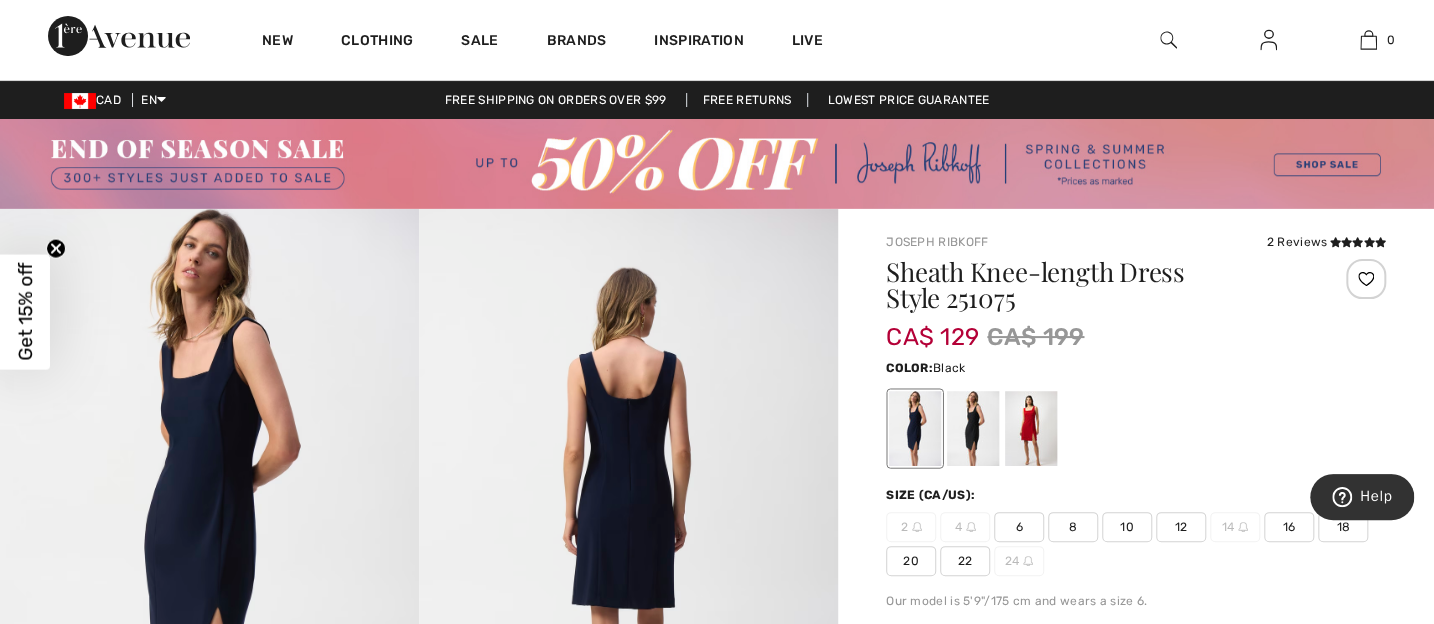 click at bounding box center (973, 428) 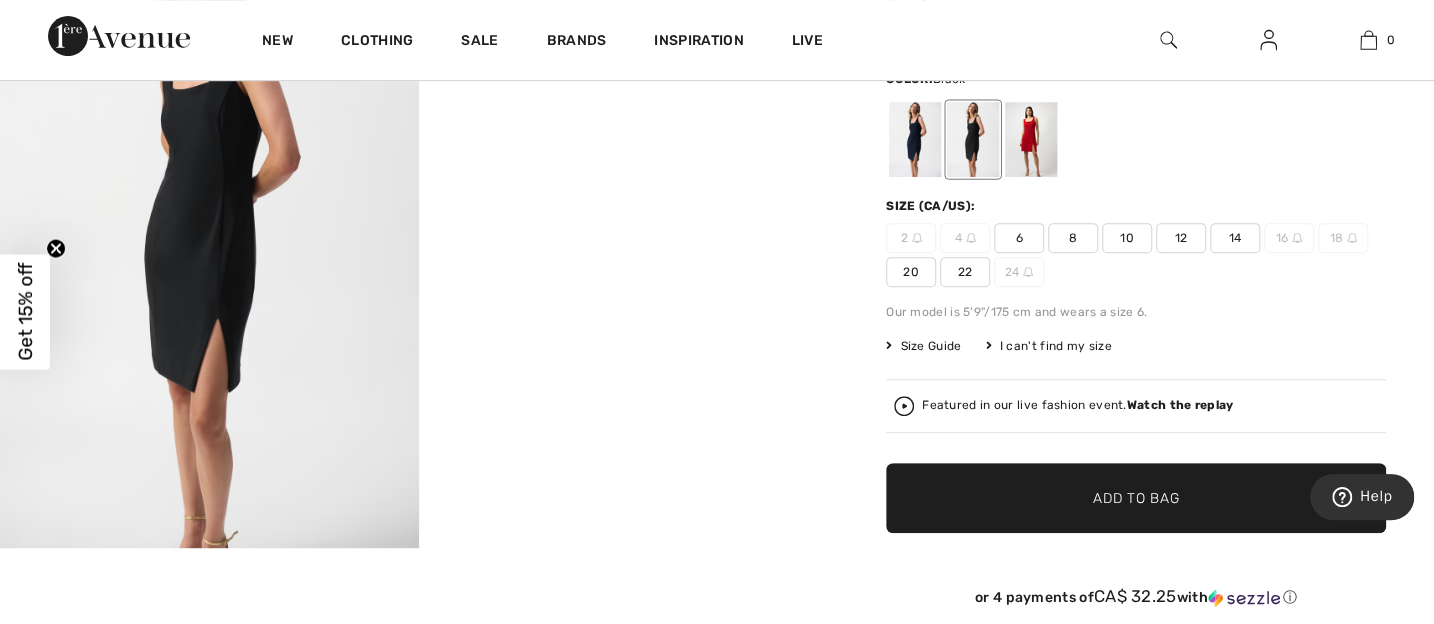scroll, scrollTop: 290, scrollLeft: 0, axis: vertical 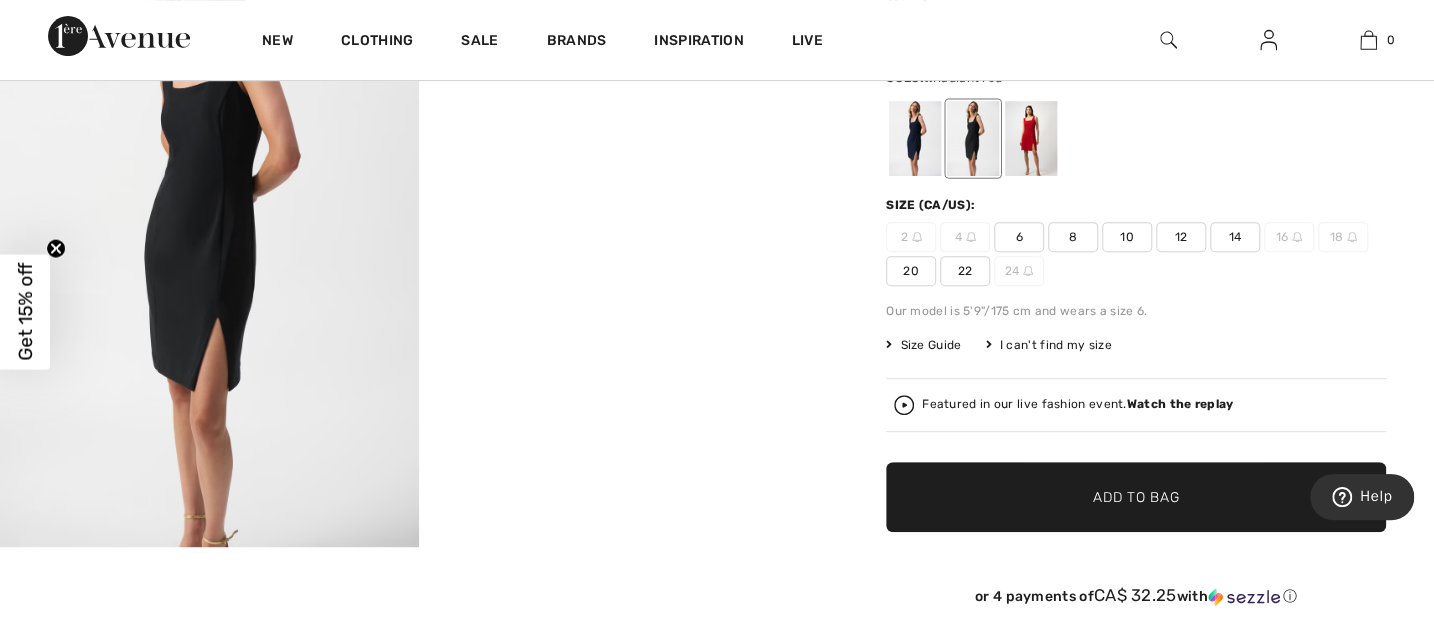 click at bounding box center [1031, 138] 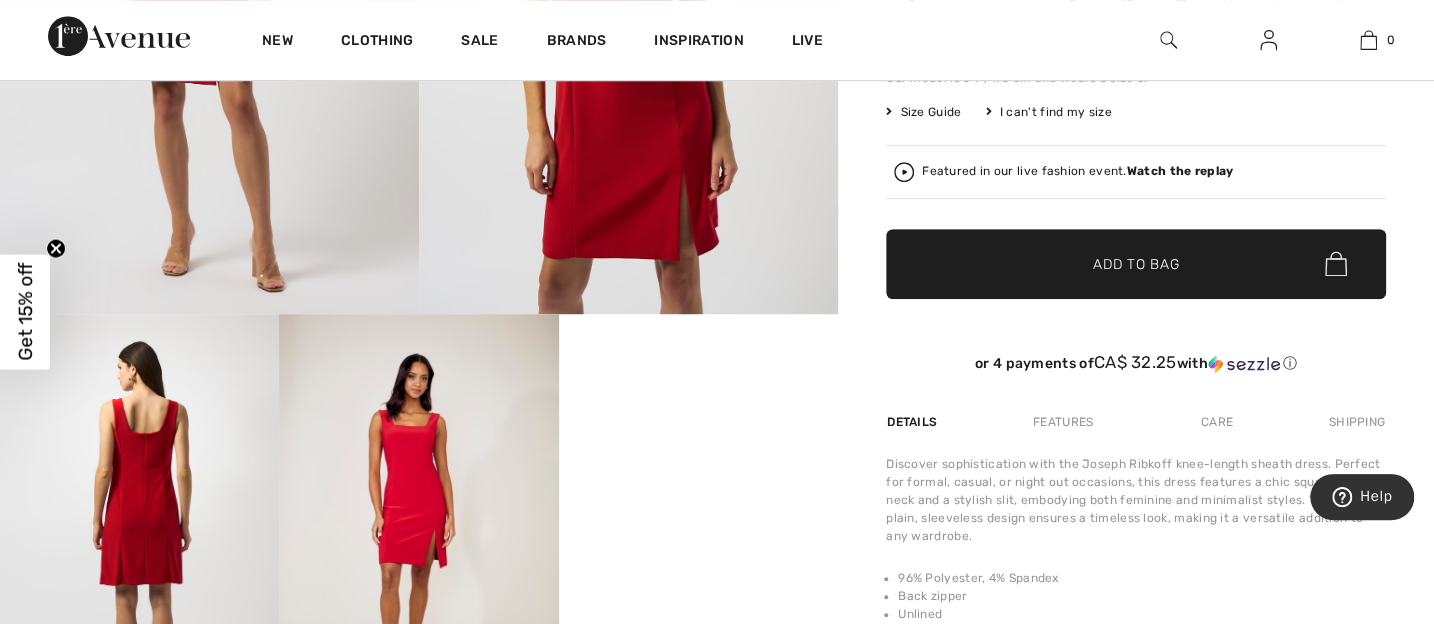 scroll, scrollTop: 727, scrollLeft: 0, axis: vertical 